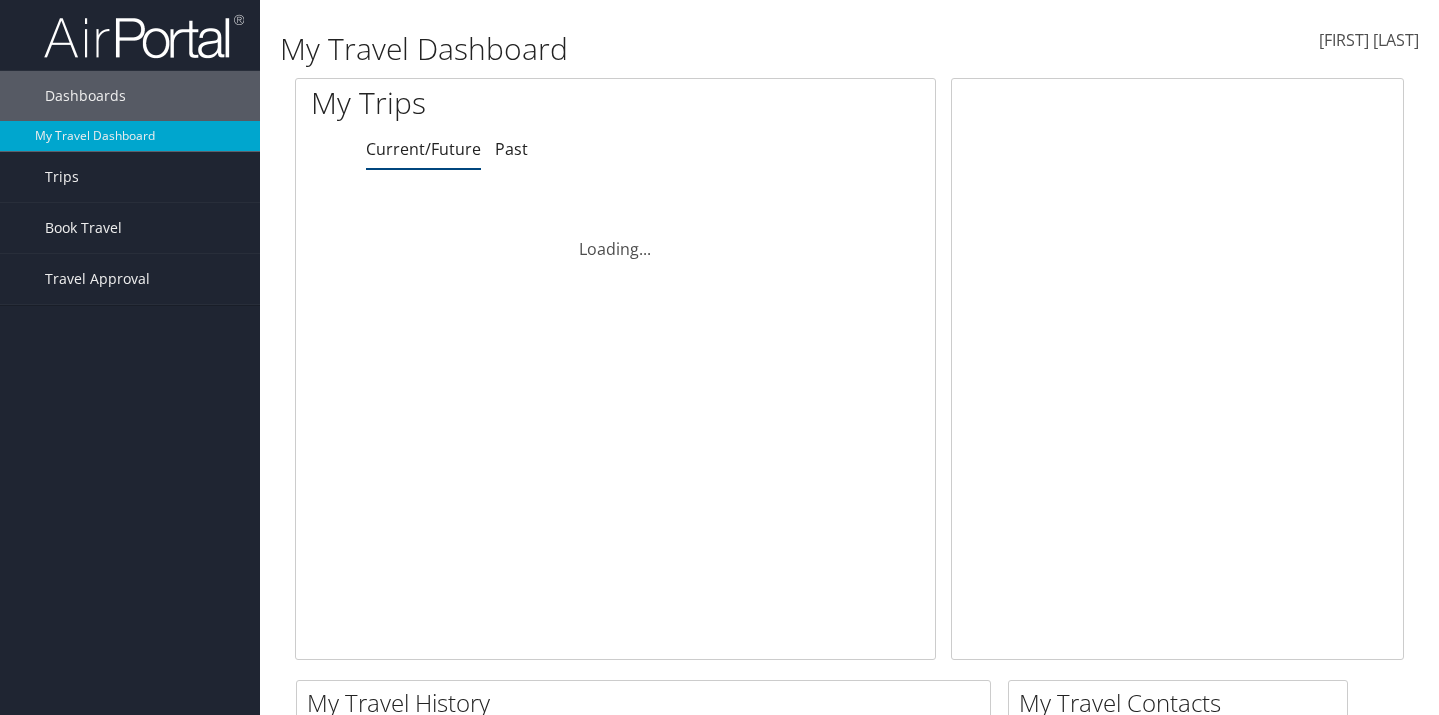 scroll, scrollTop: 0, scrollLeft: 0, axis: both 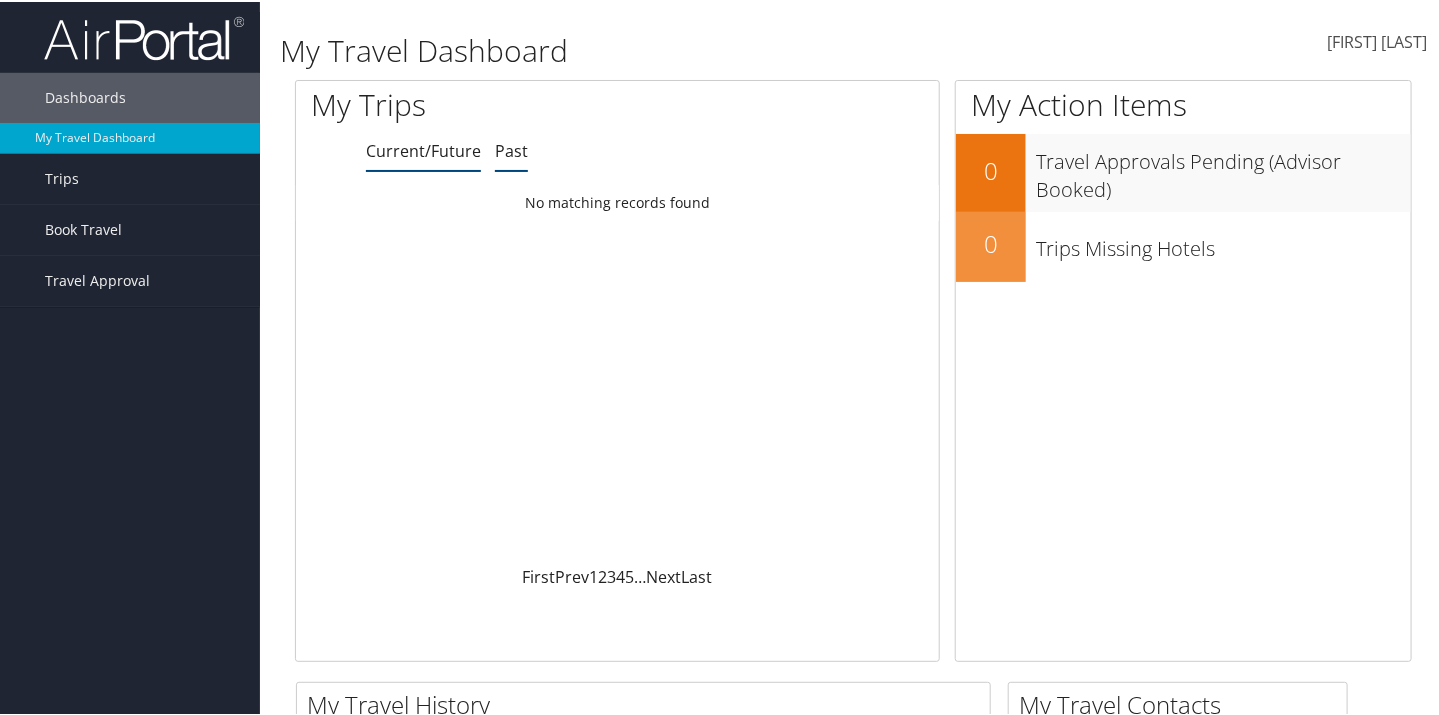 click on "Past" at bounding box center (423, 149) 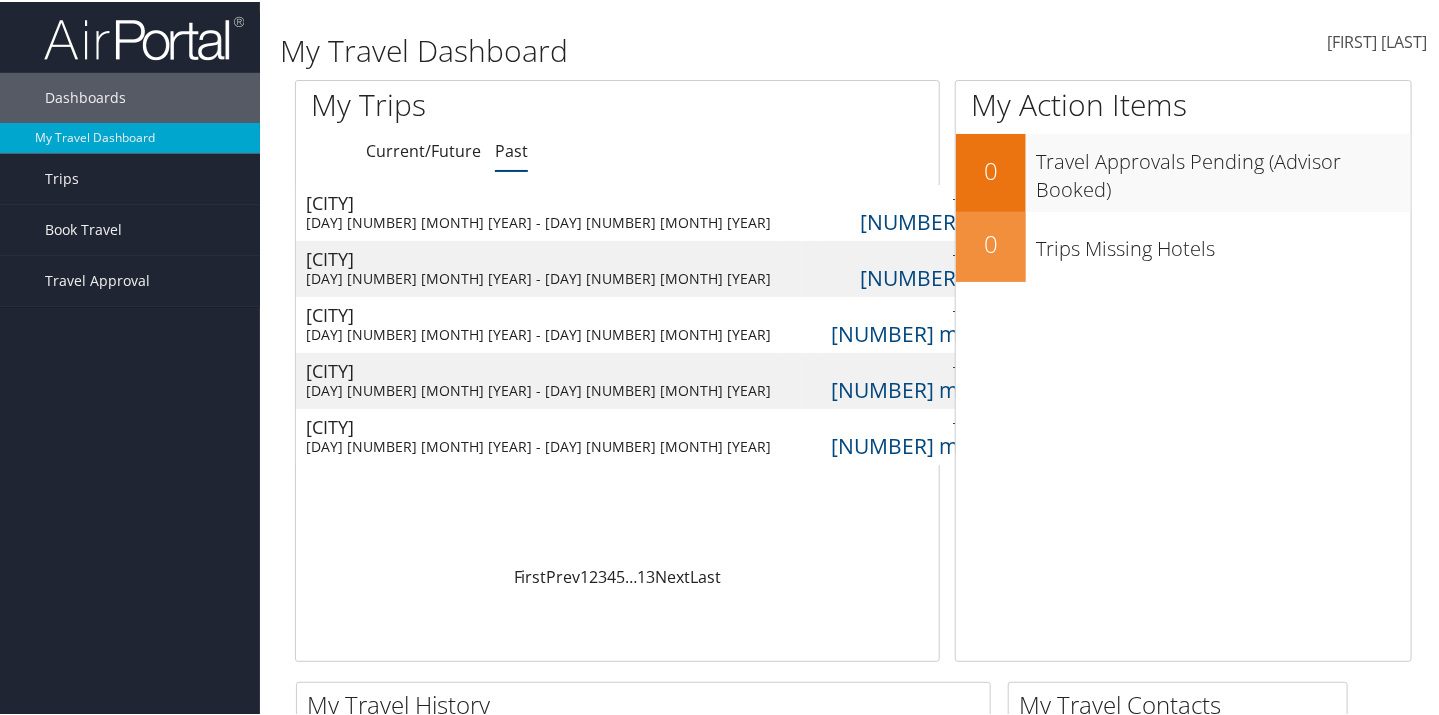 click on "Salt Lake City" at bounding box center (538, 257) 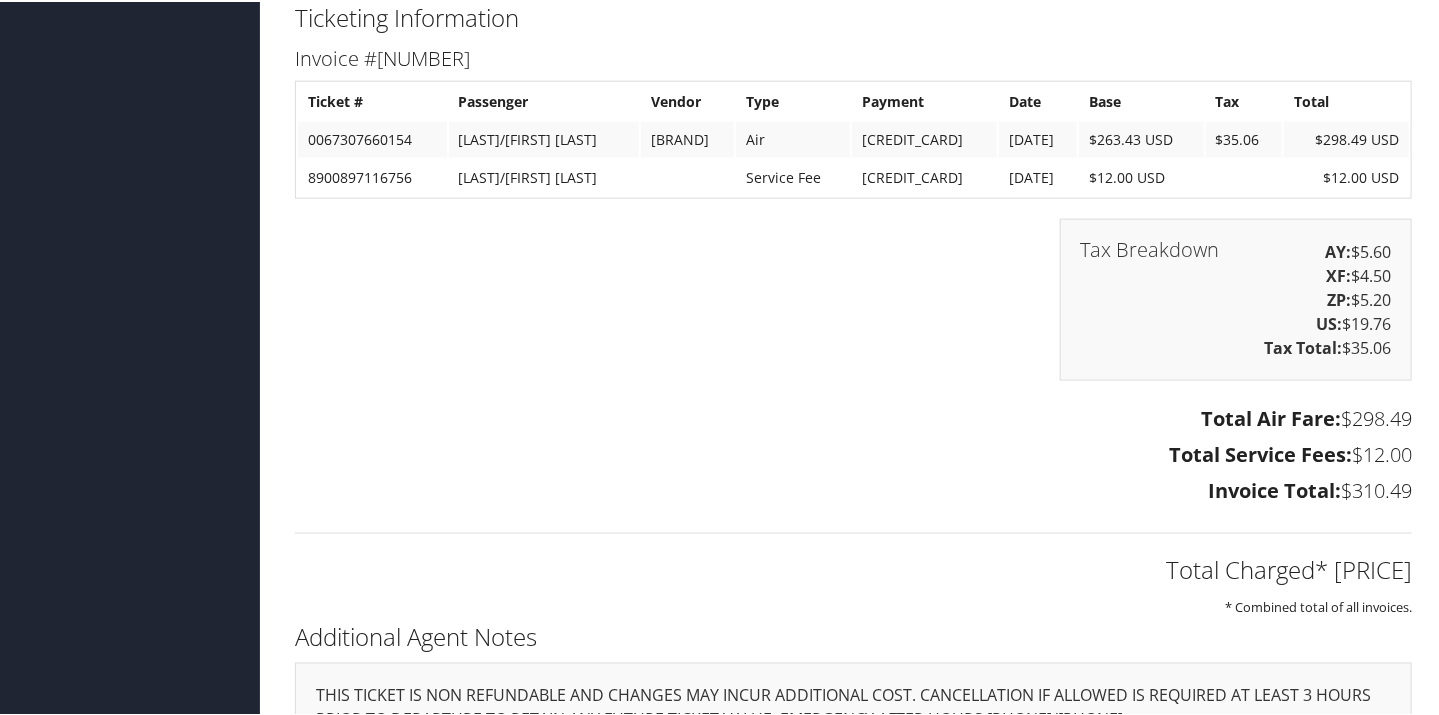 scroll, scrollTop: 1250, scrollLeft: 0, axis: vertical 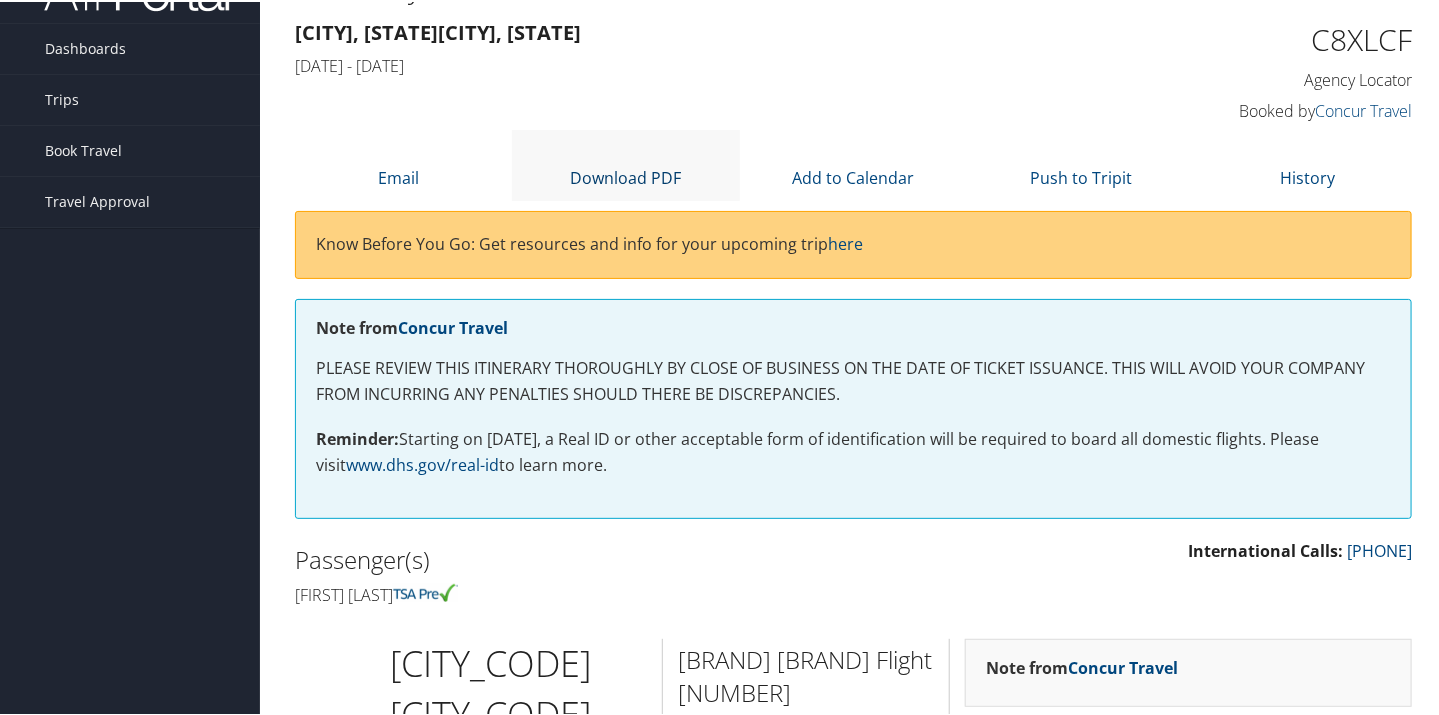 click at bounding box center [626, 150] 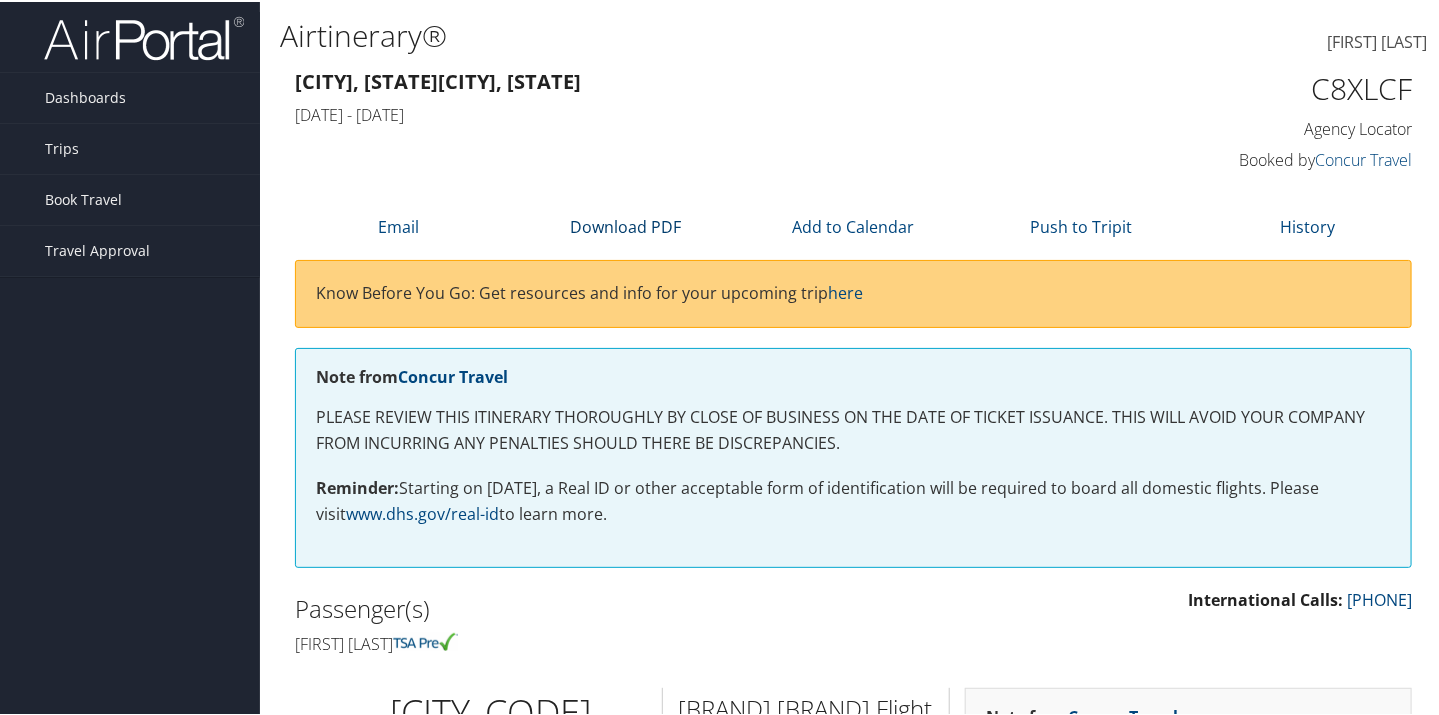 scroll, scrollTop: 49, scrollLeft: 0, axis: vertical 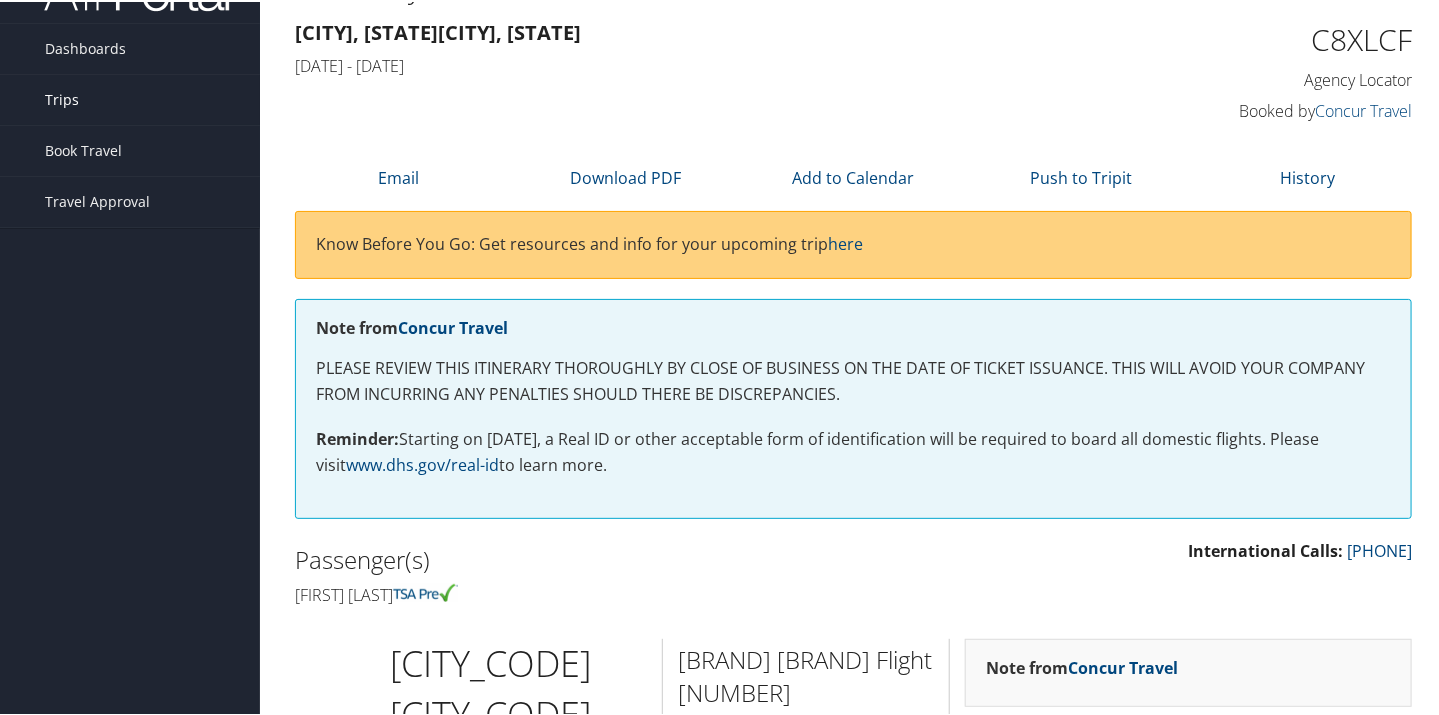 click at bounding box center (25, 88) 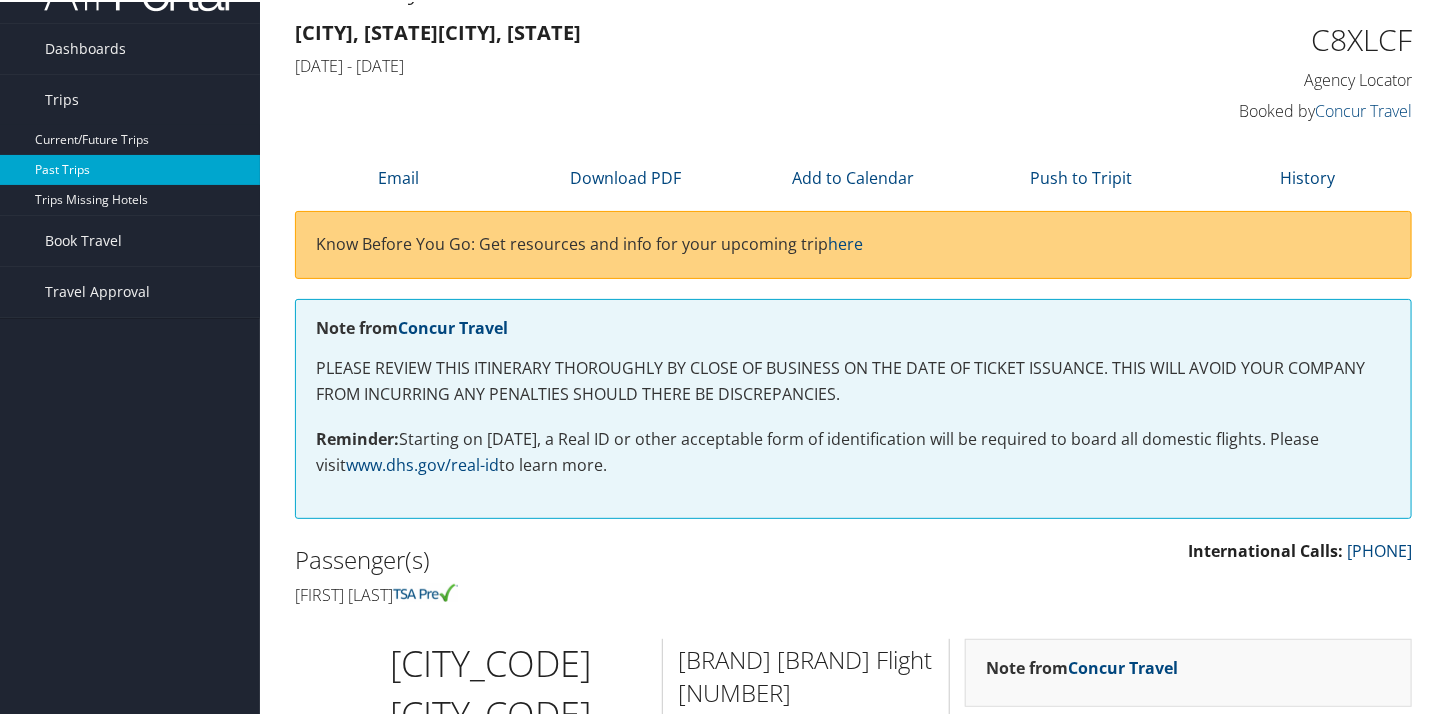 click on "Past Trips" at bounding box center [130, 168] 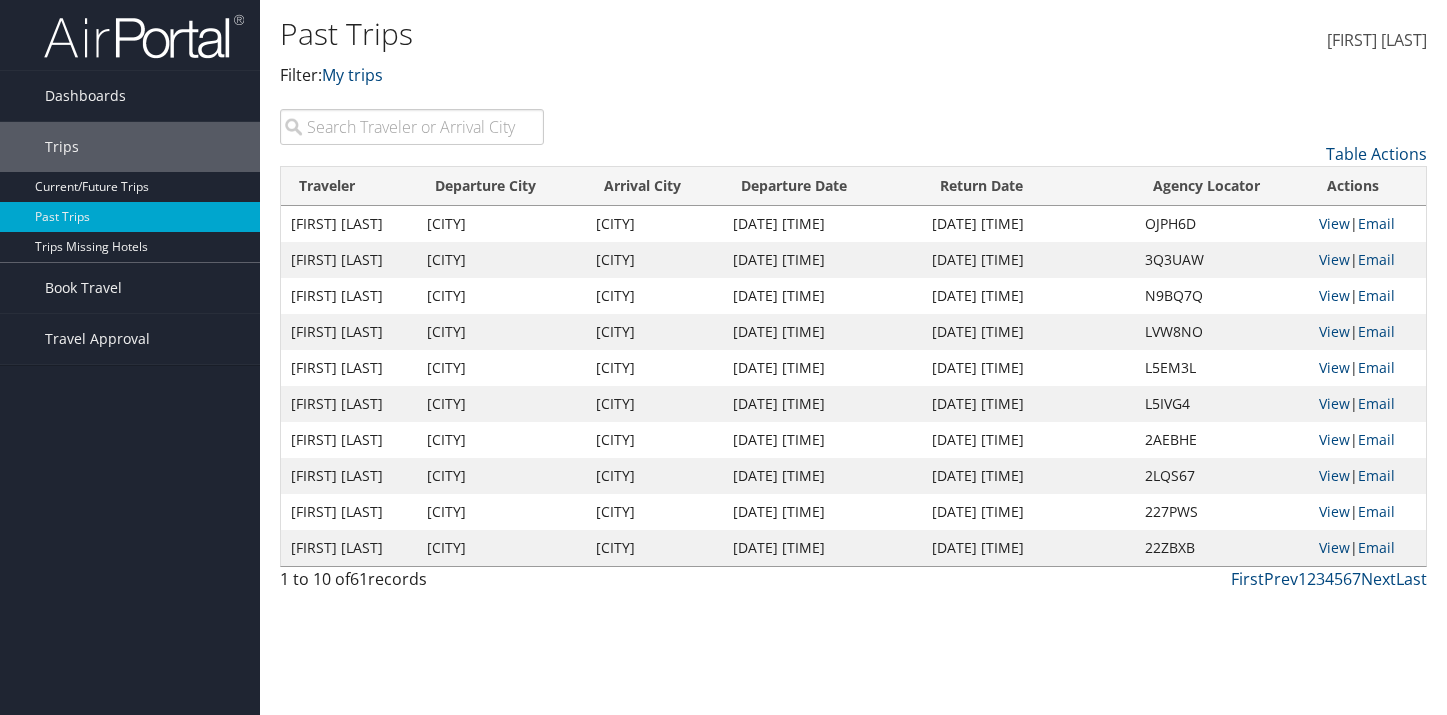 scroll, scrollTop: 0, scrollLeft: 0, axis: both 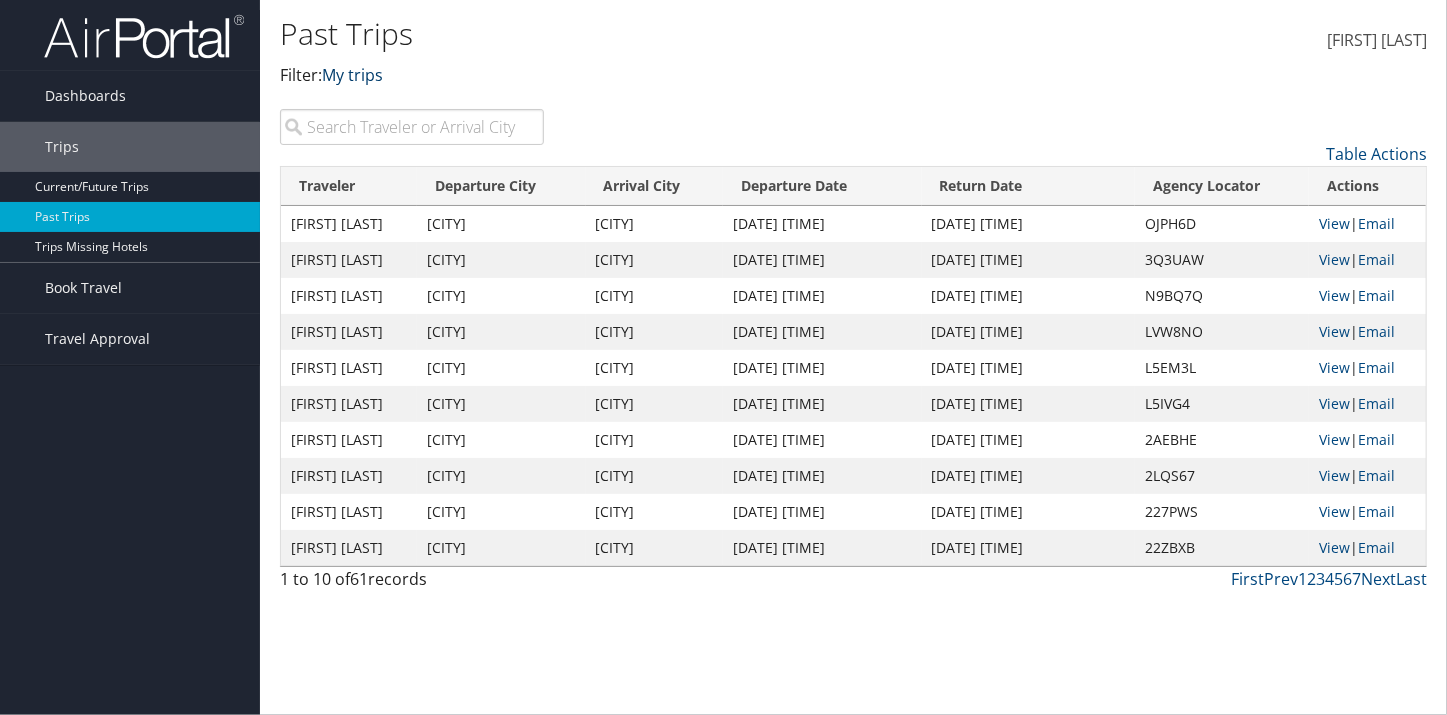 click at bounding box center [383, 75] 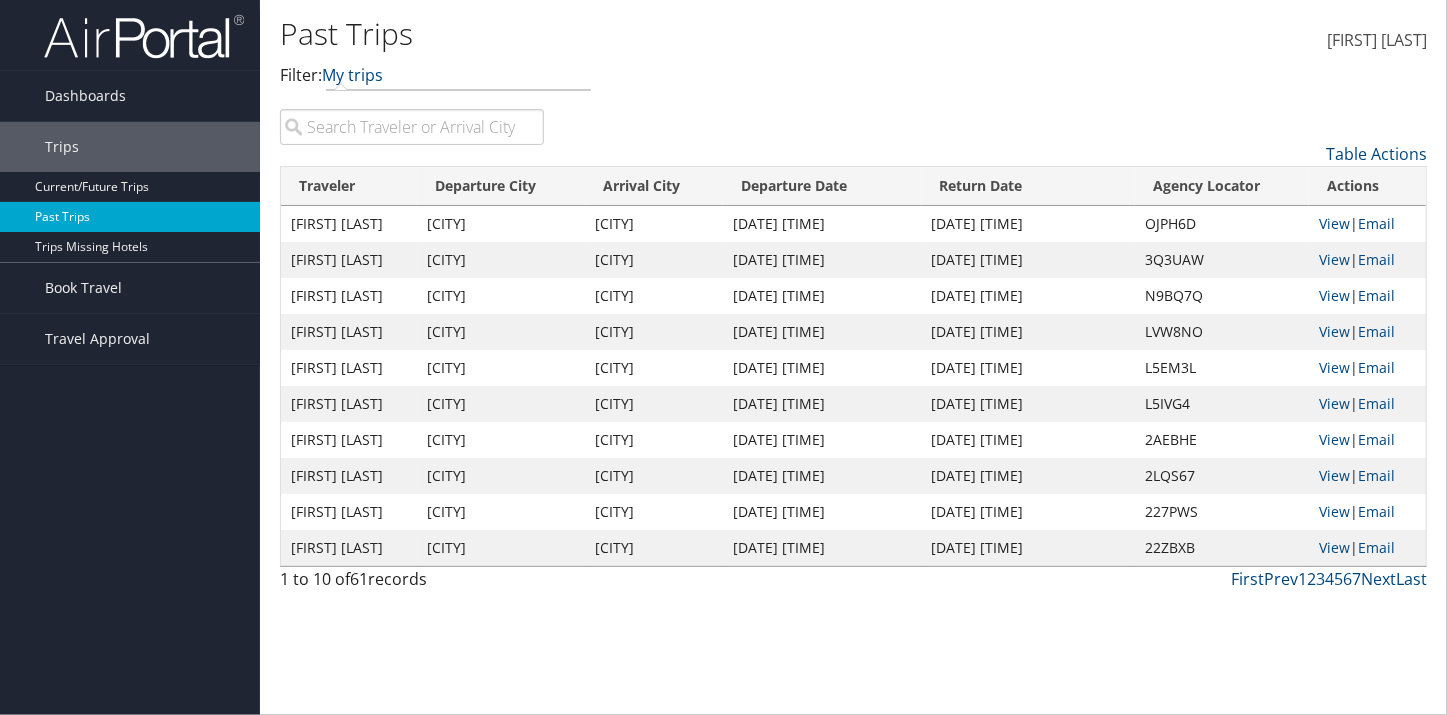 click on "Past Trips" at bounding box center [130, 217] 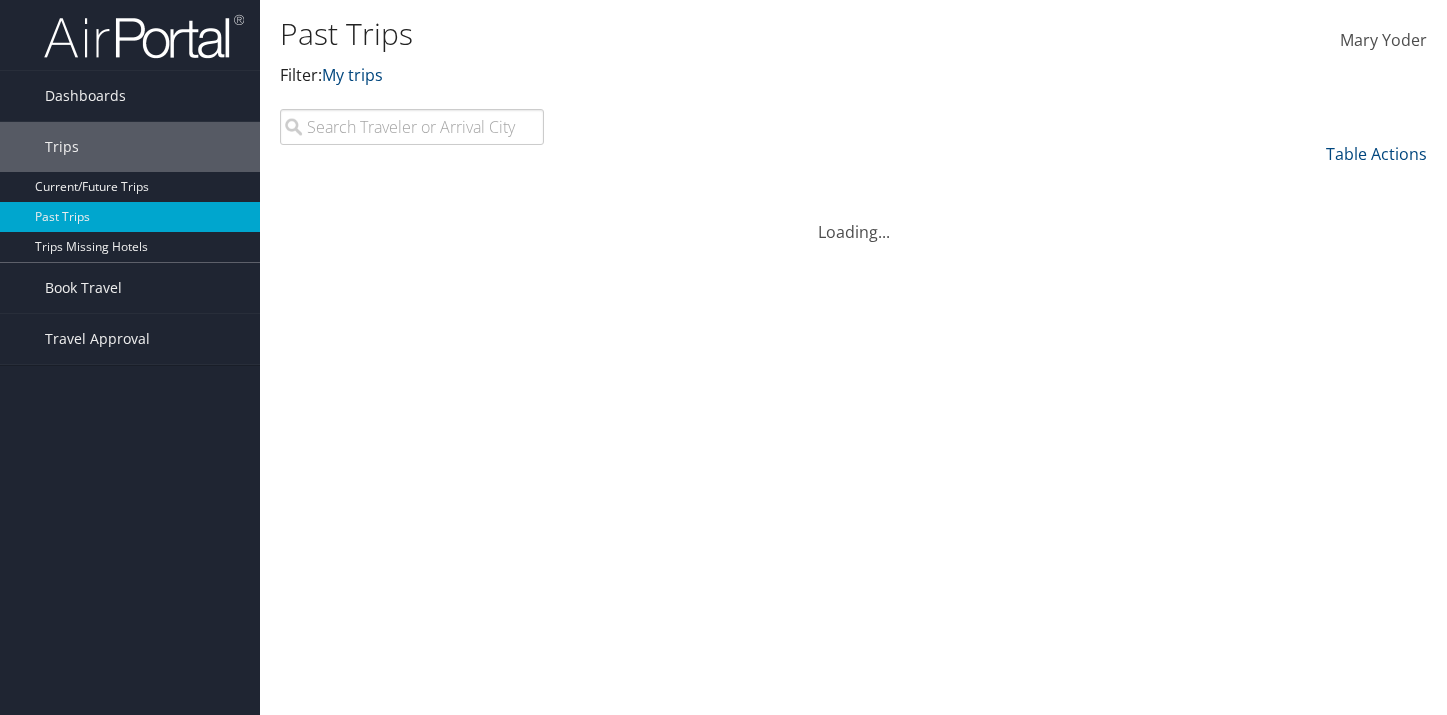 scroll, scrollTop: 0, scrollLeft: 0, axis: both 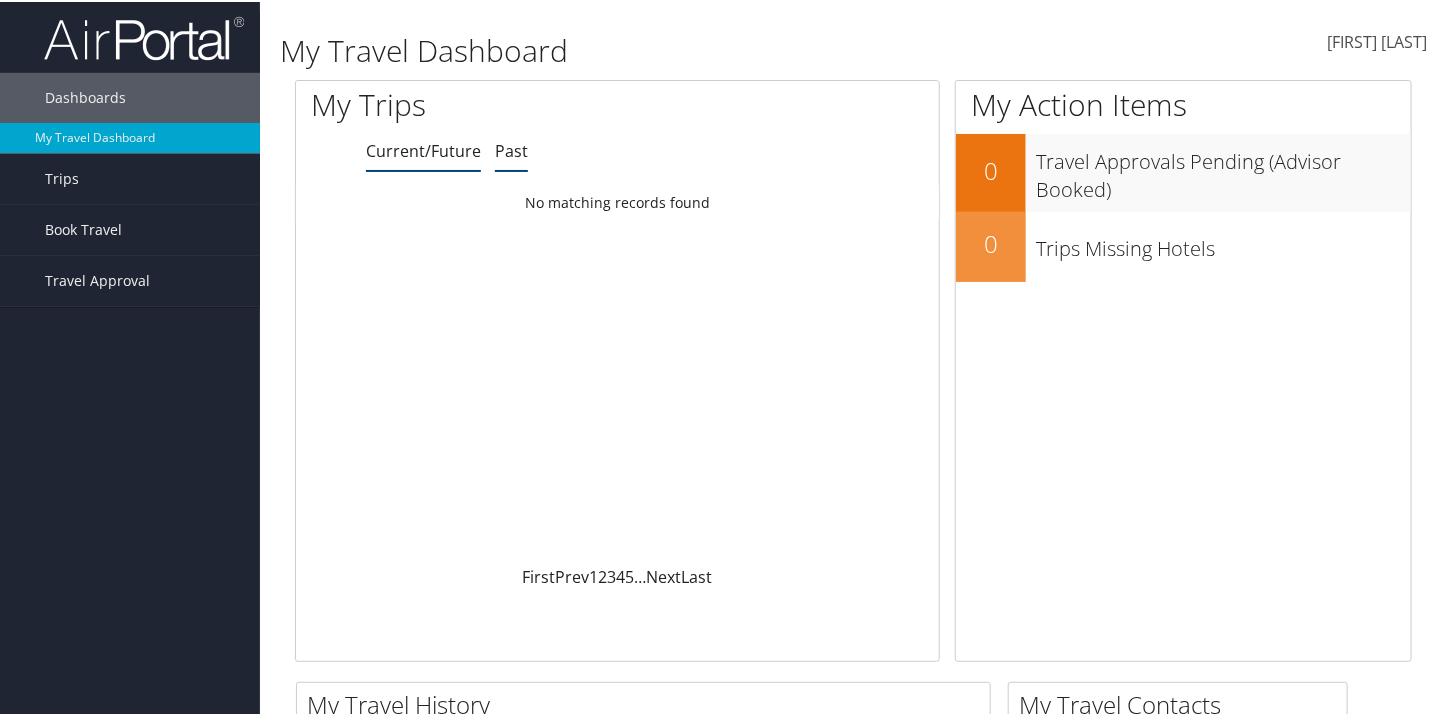 click on "Past" at bounding box center (423, 149) 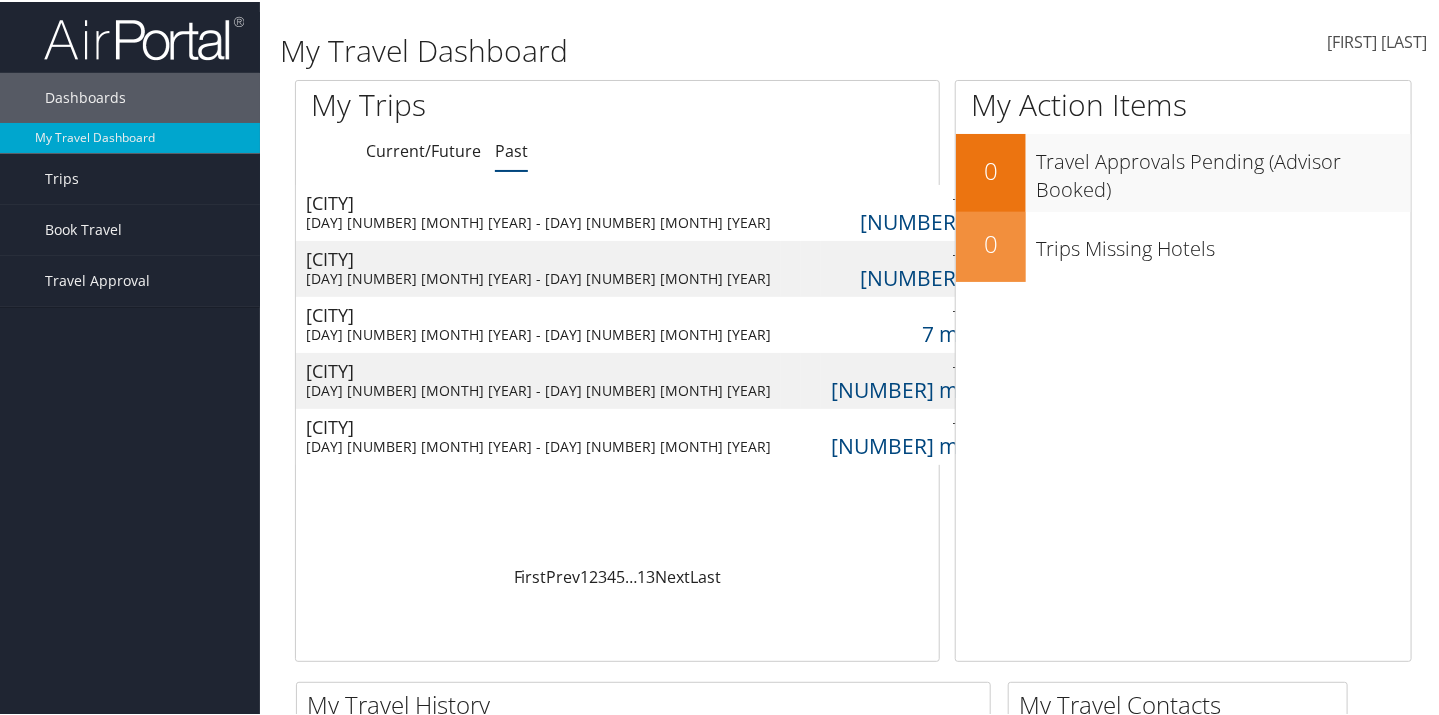 click on "Cleveland" at bounding box center [538, 201] 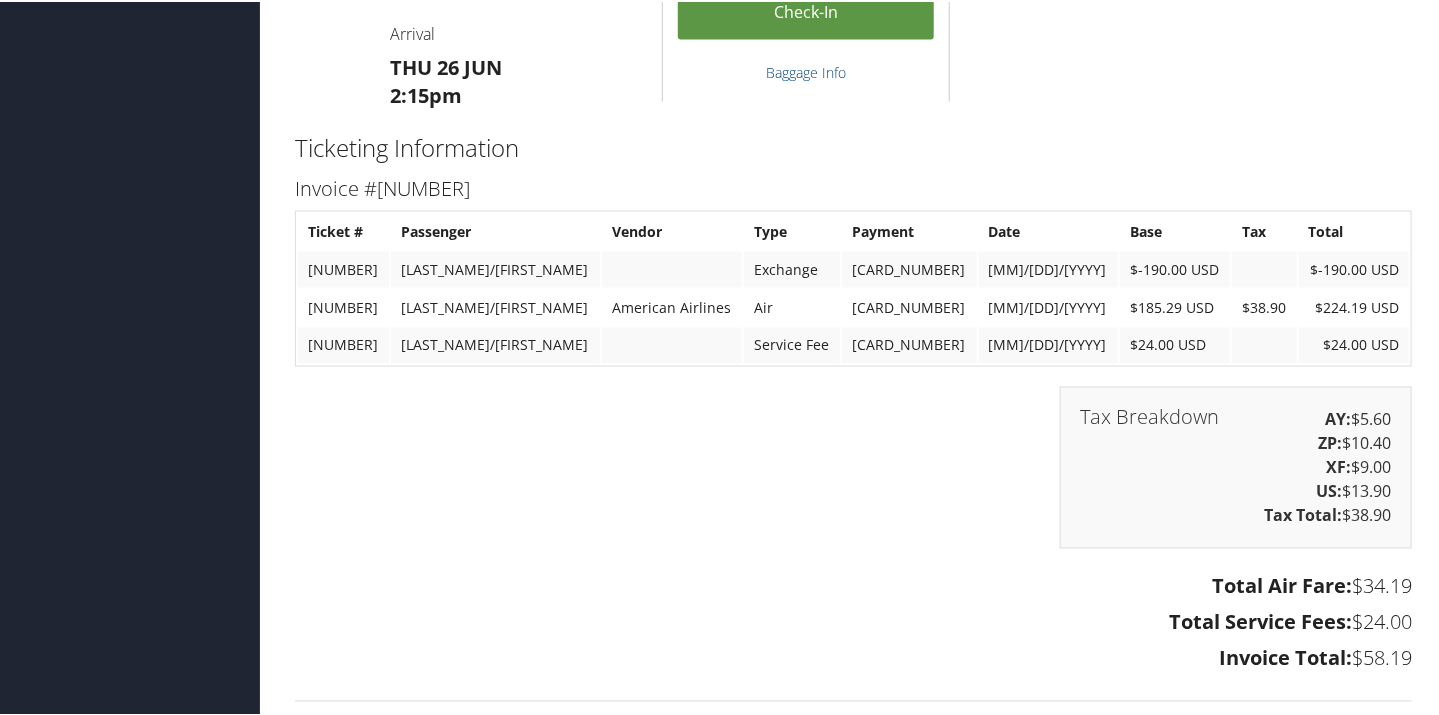 scroll, scrollTop: 1299, scrollLeft: 0, axis: vertical 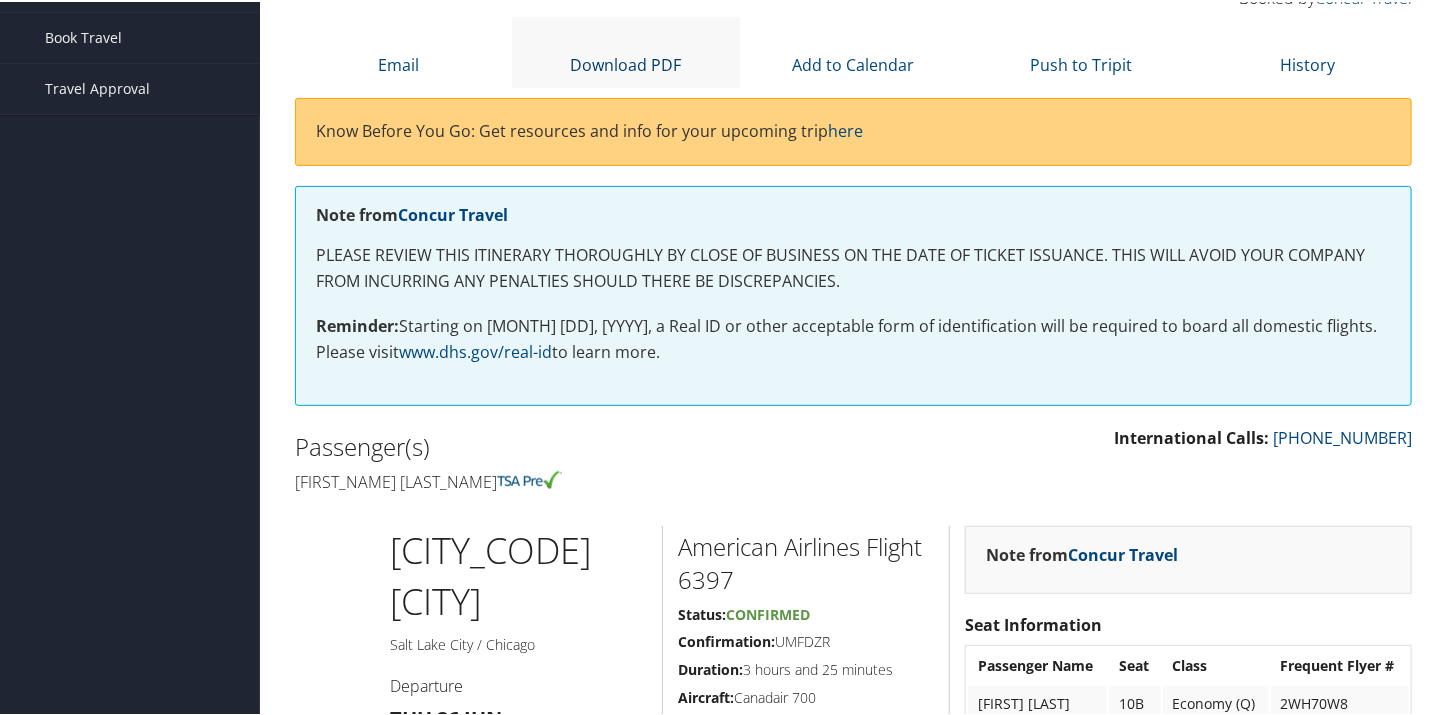 click at bounding box center (626, 37) 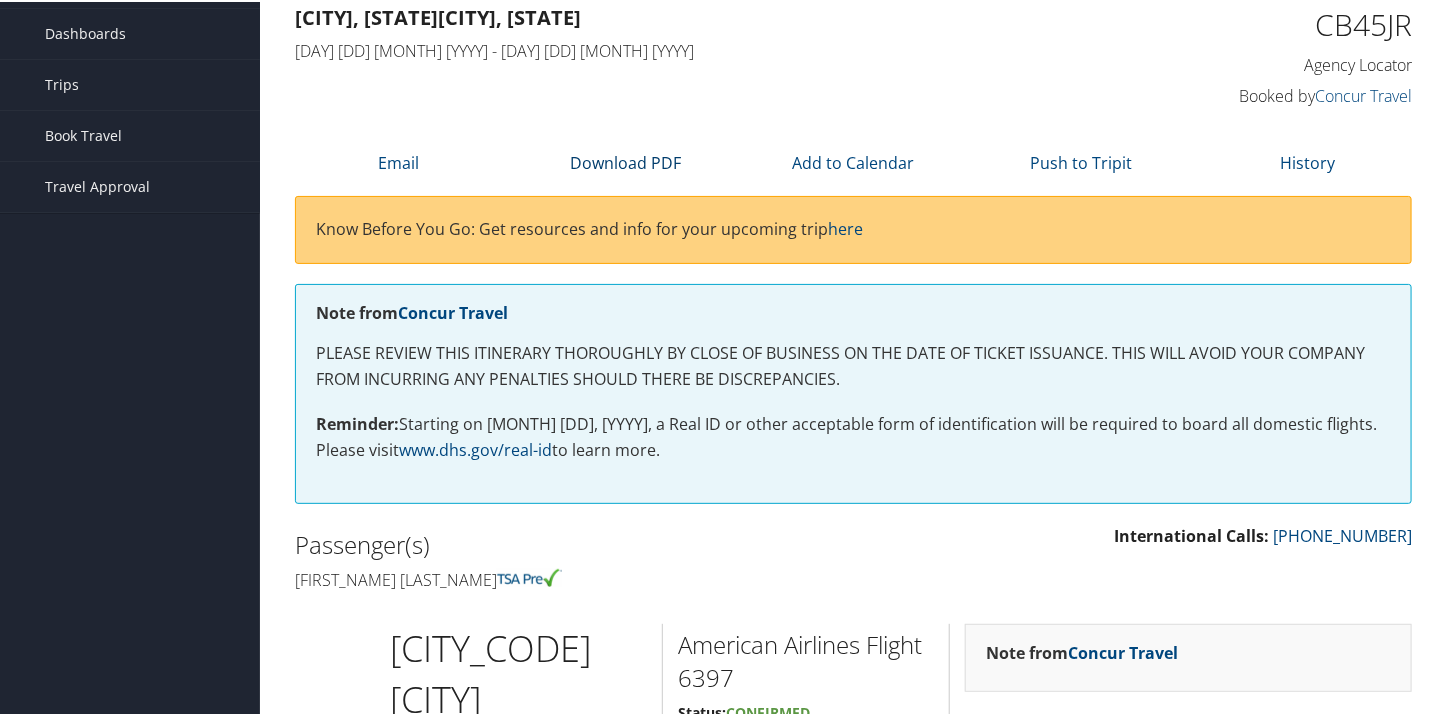 scroll, scrollTop: 100, scrollLeft: 0, axis: vertical 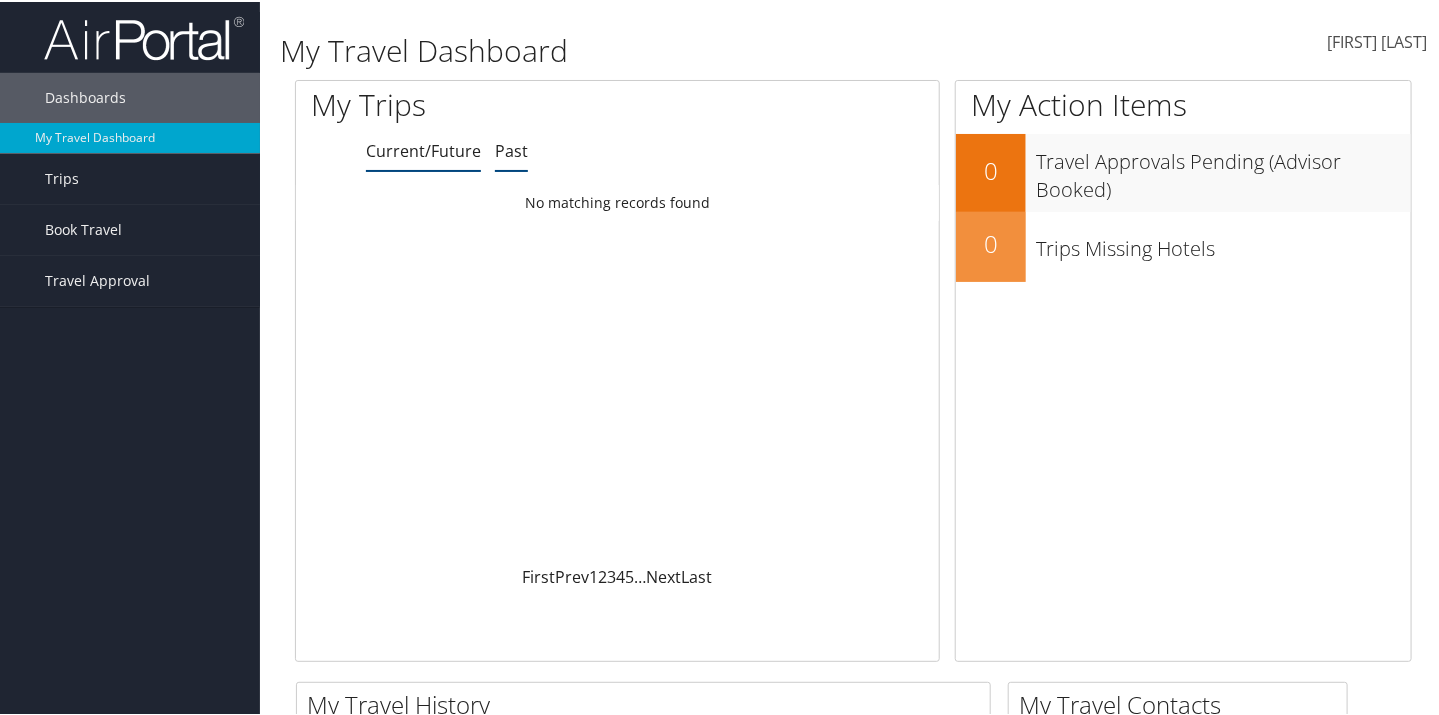 click on "Past" at bounding box center (423, 149) 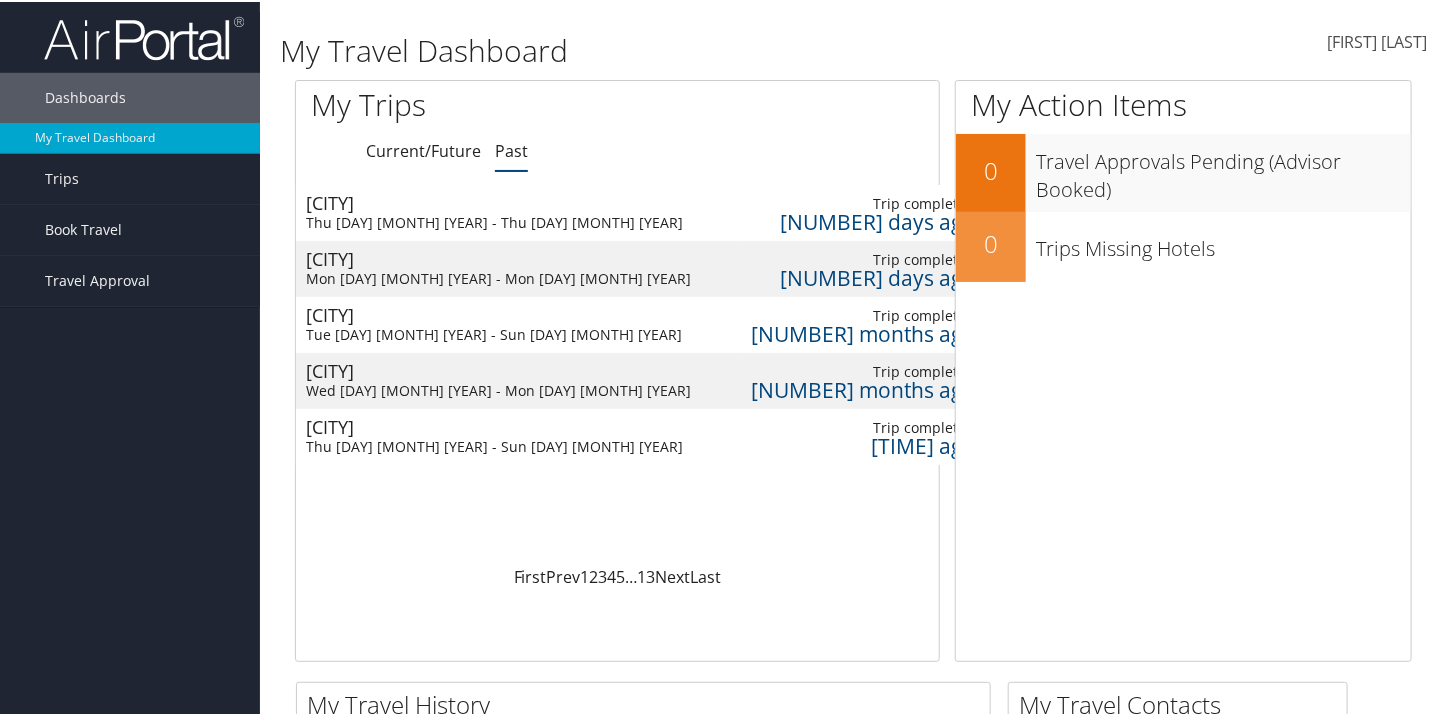 click on "Salt Lake City" at bounding box center (498, 257) 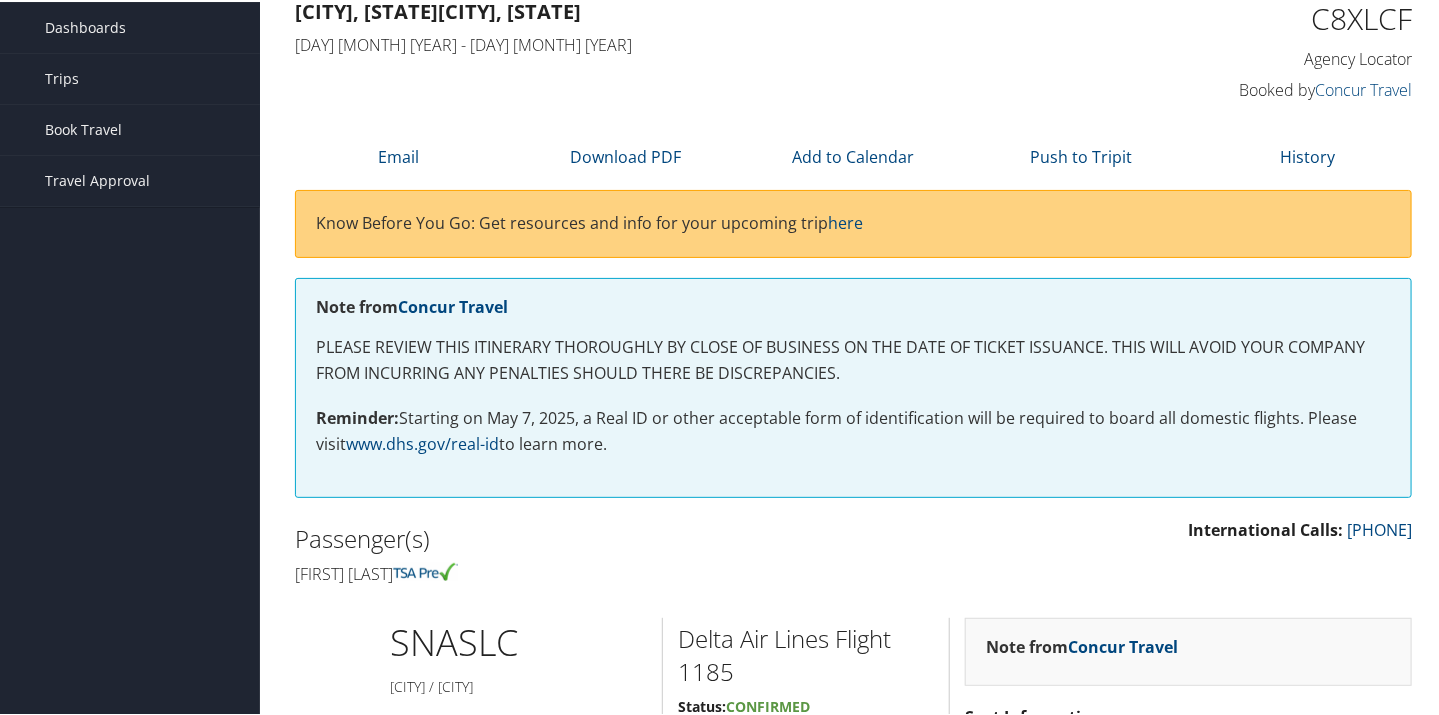 scroll, scrollTop: 0, scrollLeft: 0, axis: both 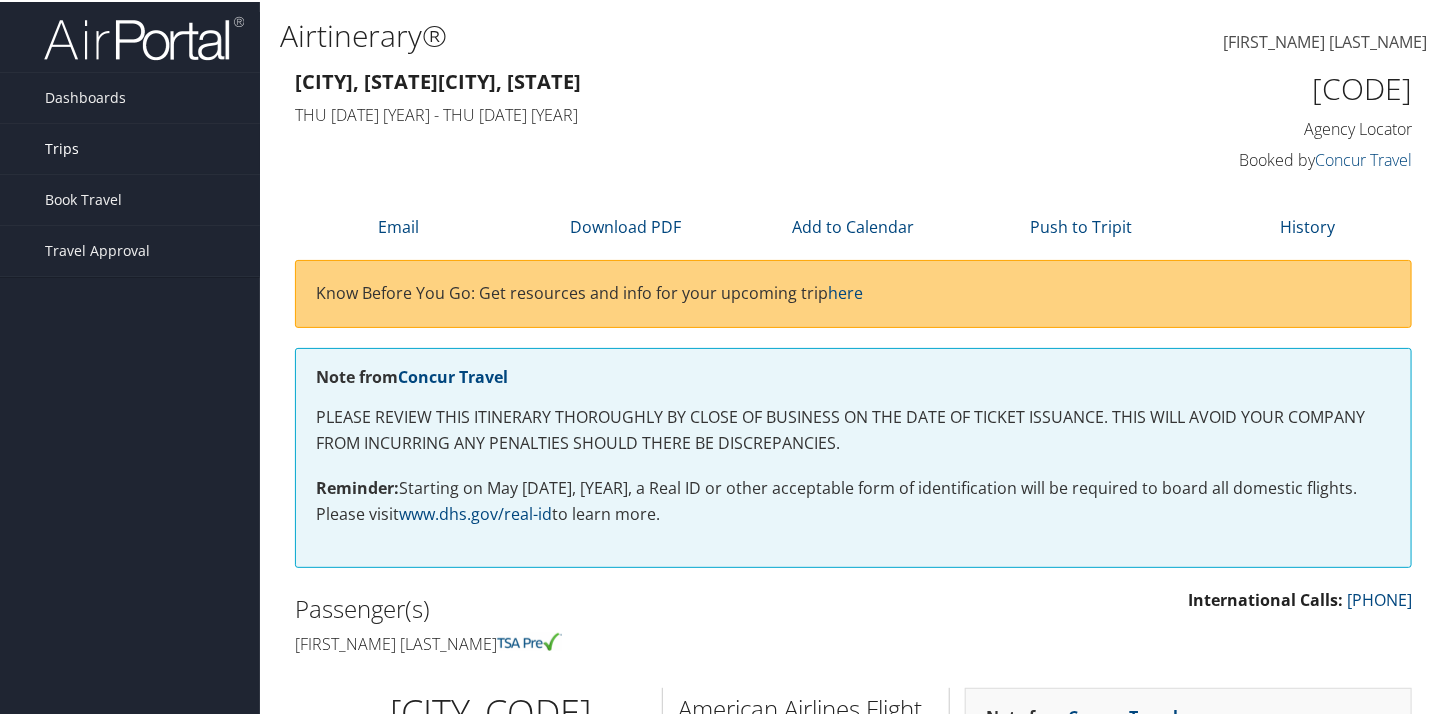 click on "Trips" at bounding box center [62, 147] 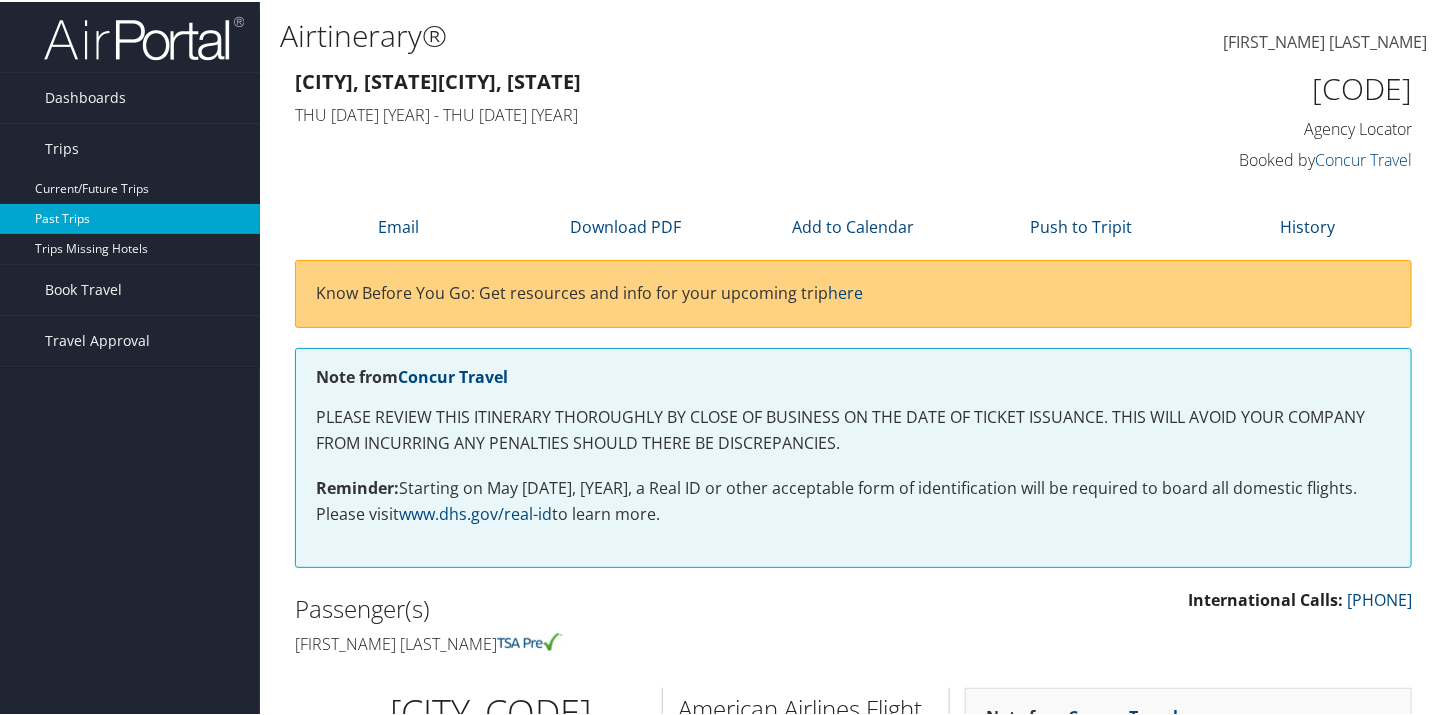 click on "Past Trips" at bounding box center [130, 217] 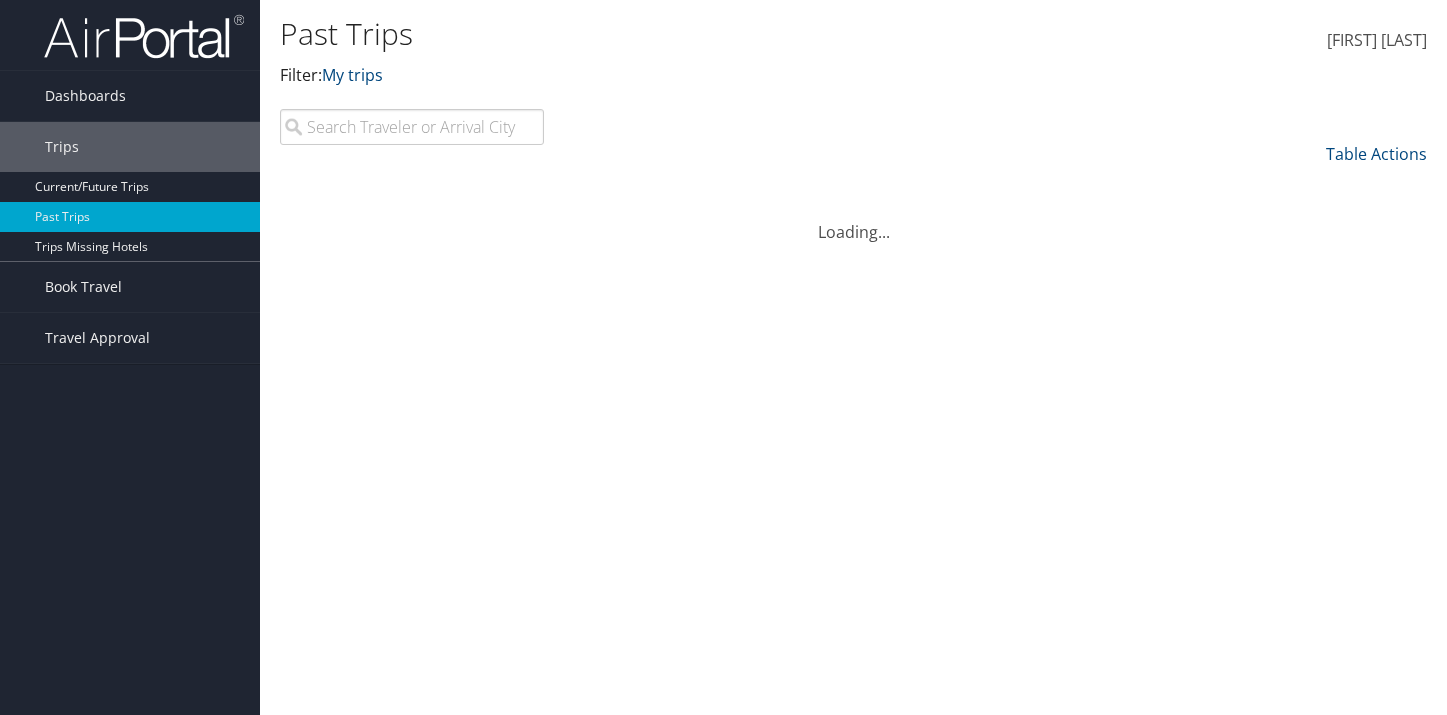 scroll, scrollTop: 0, scrollLeft: 0, axis: both 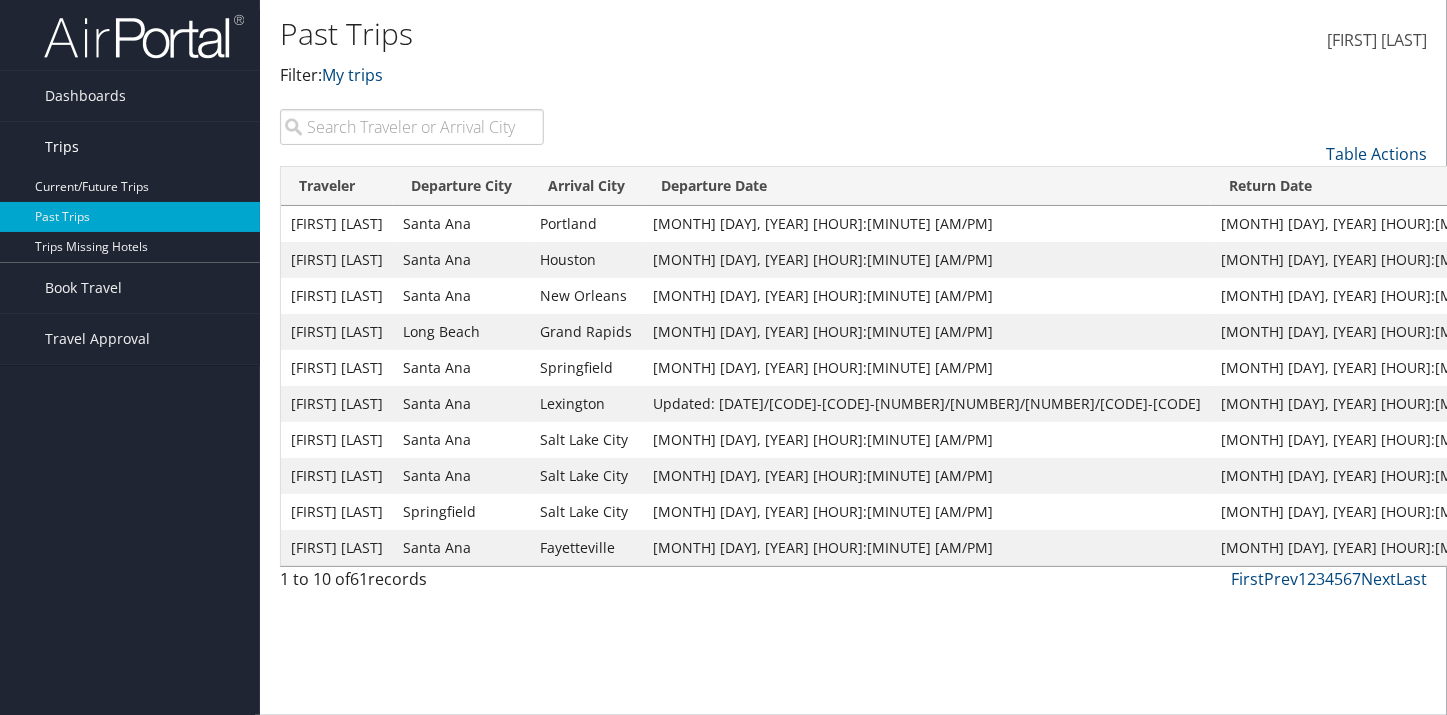 click on "Trips" at bounding box center (130, 147) 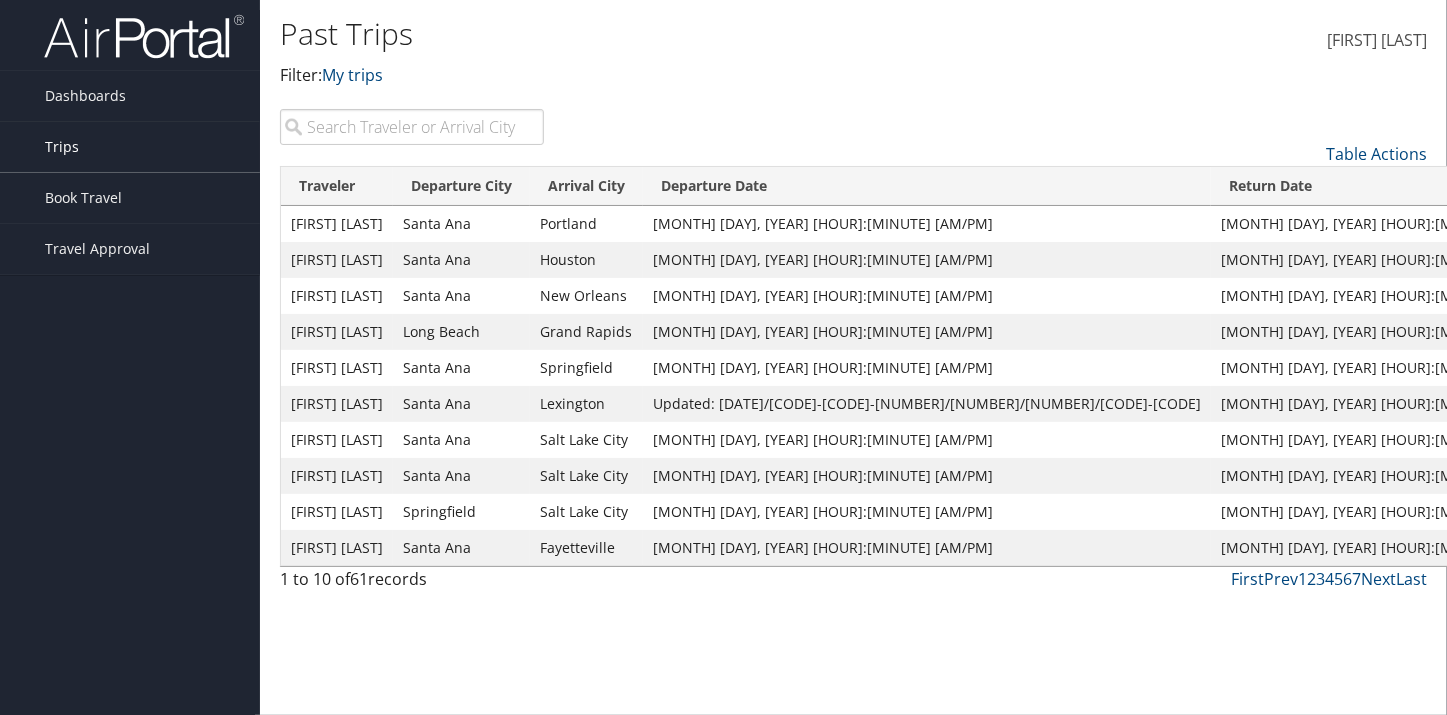 click on "Trips" at bounding box center [130, 147] 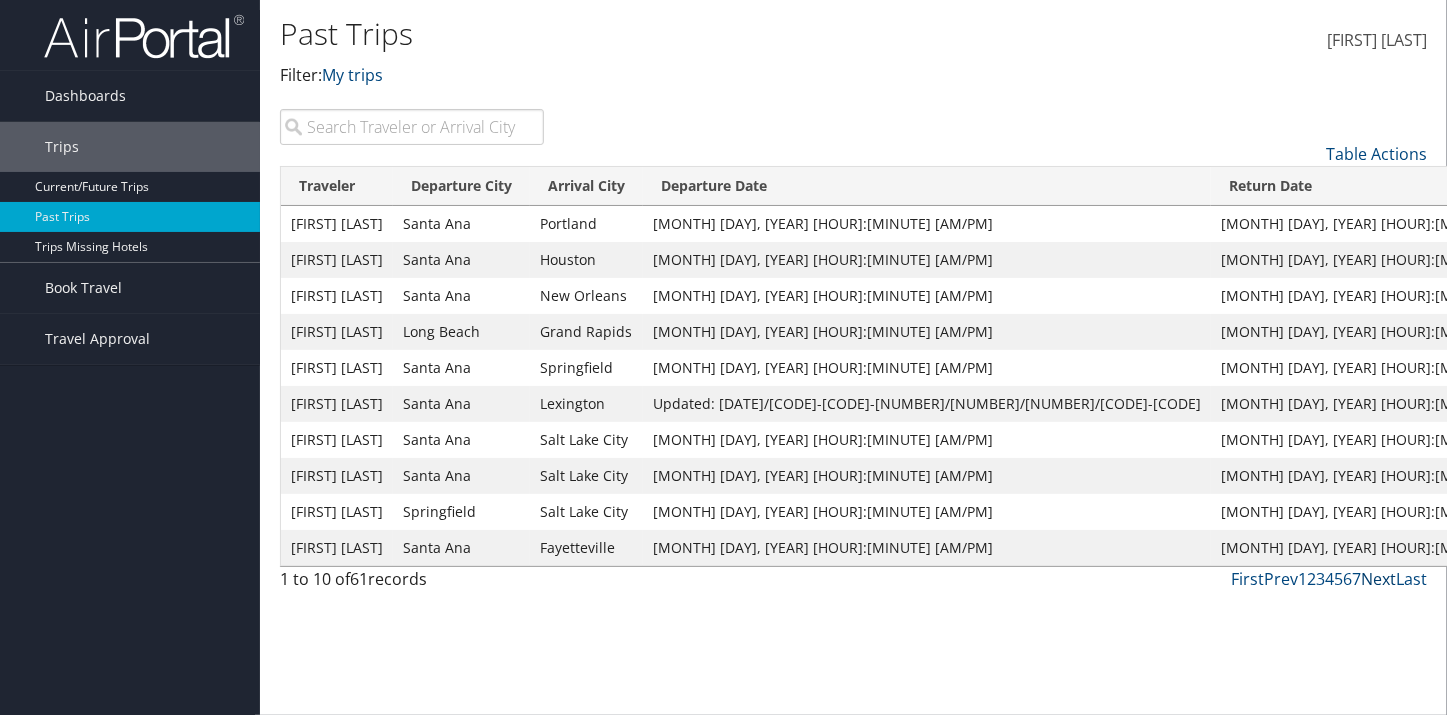 click on "Next" at bounding box center (1378, 579) 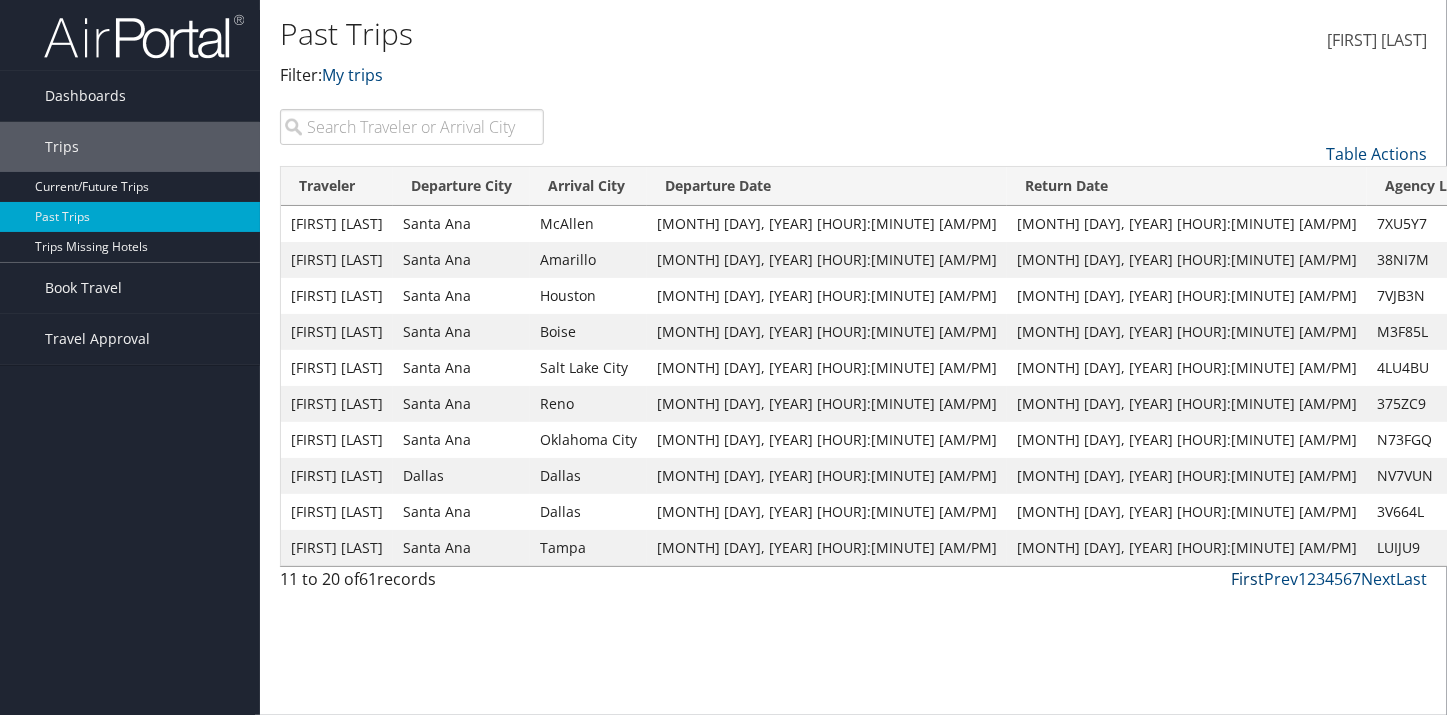 click on "First" at bounding box center (1247, 579) 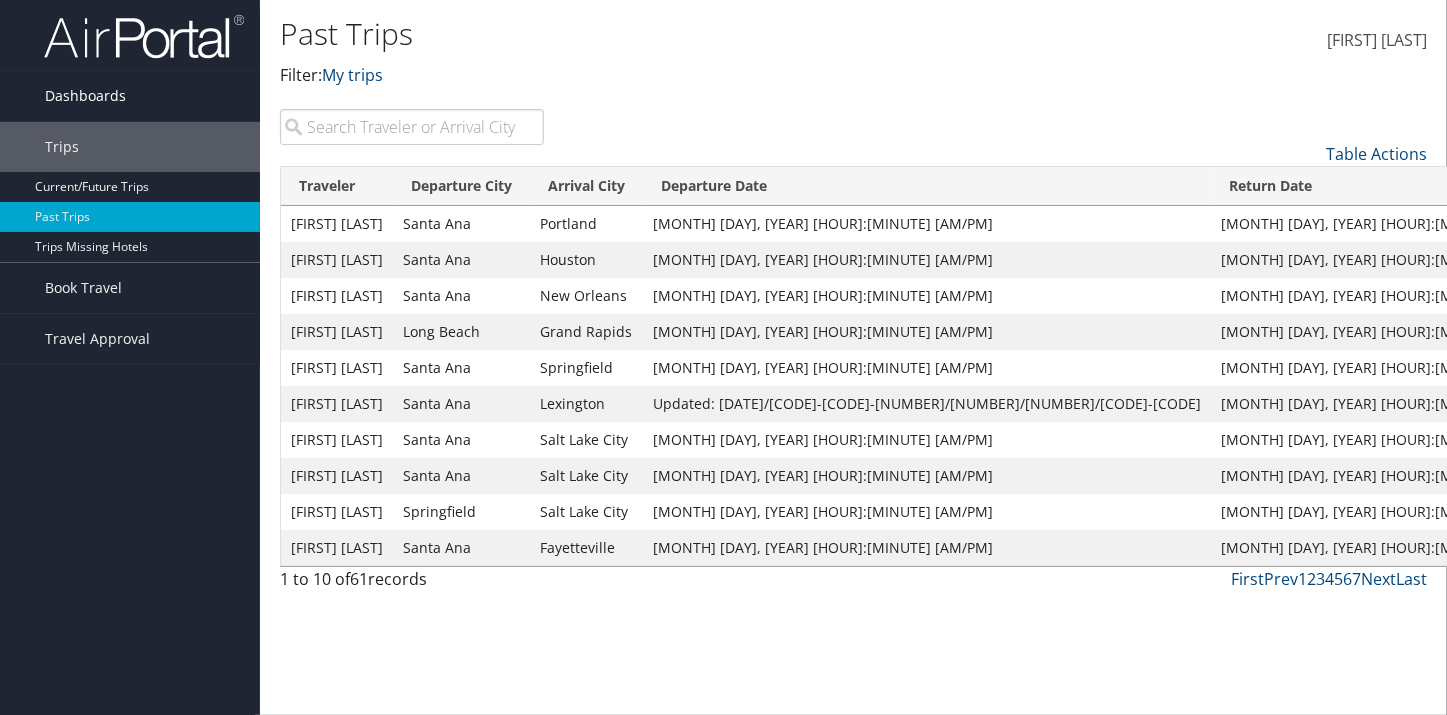 click on "Dashboards" at bounding box center [85, 96] 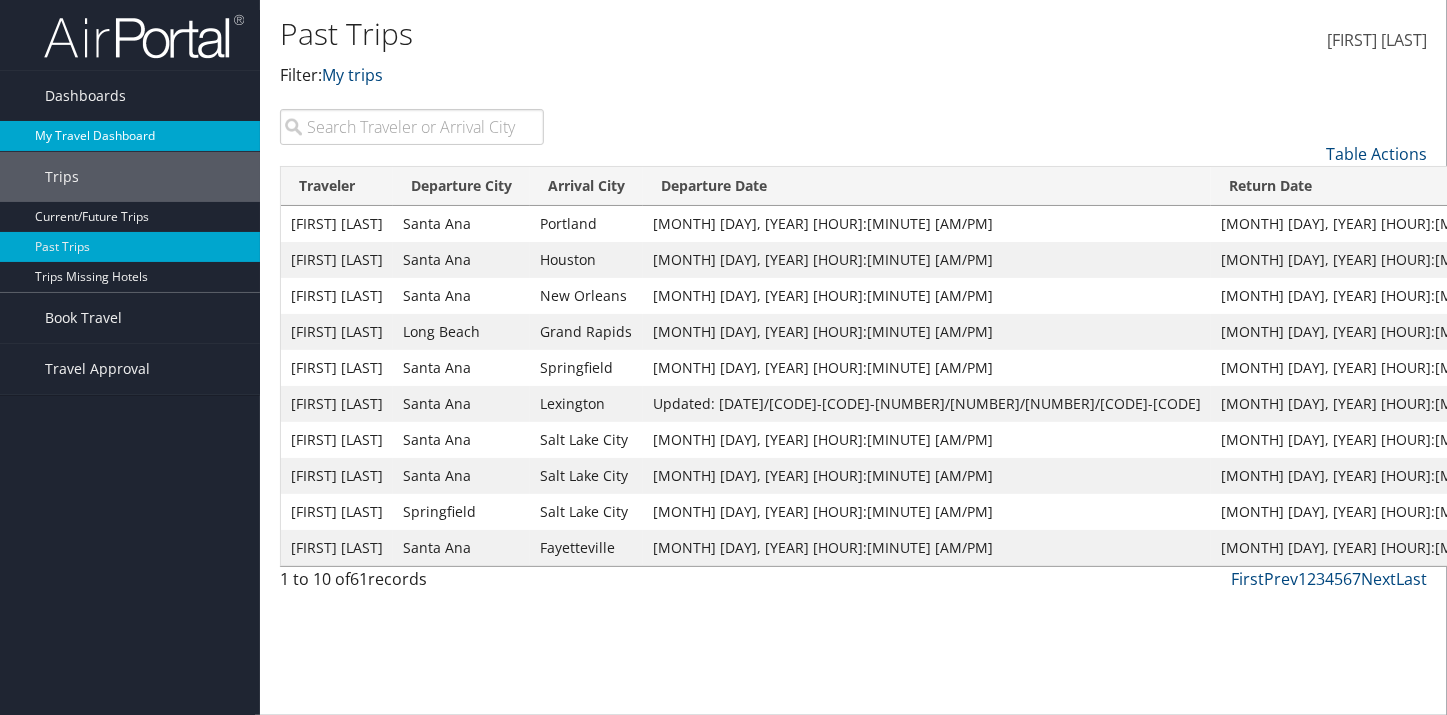 click on "My Travel Dashboard" at bounding box center (130, 136) 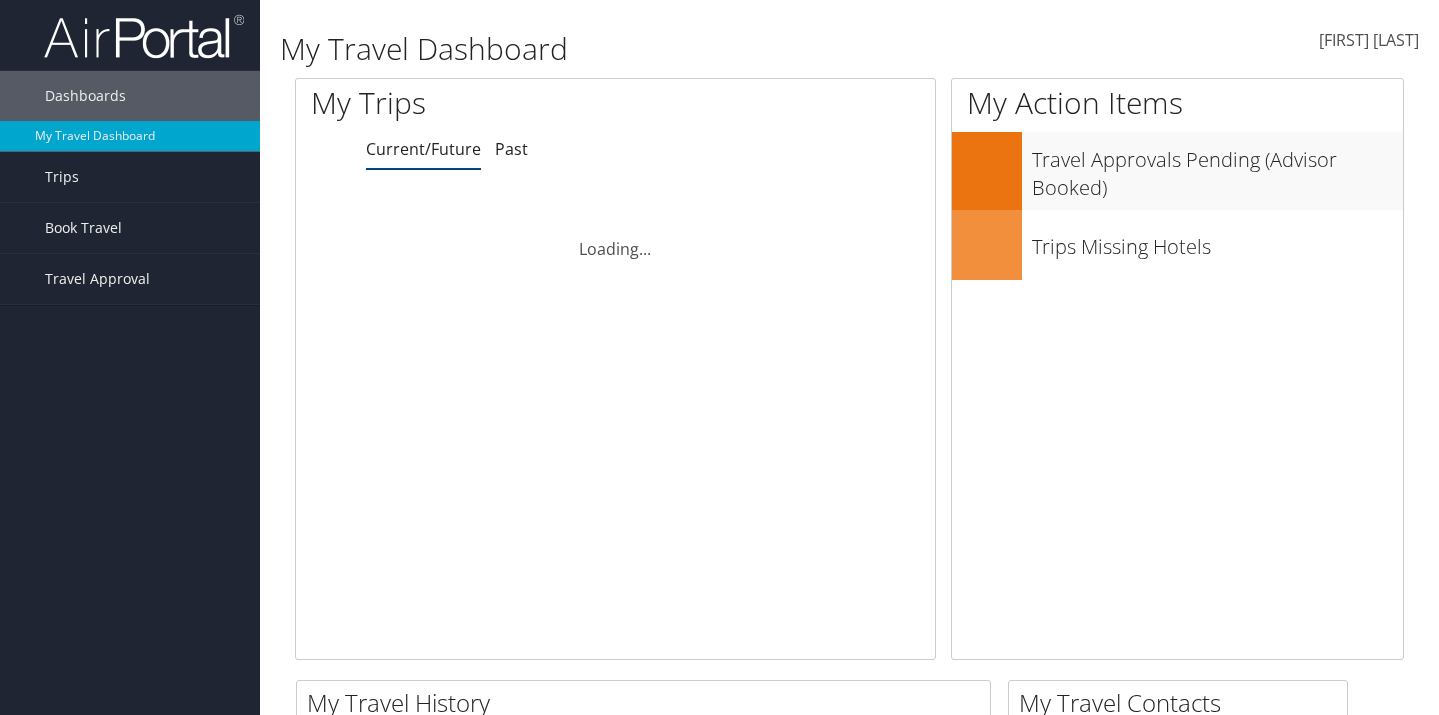 scroll, scrollTop: 0, scrollLeft: 0, axis: both 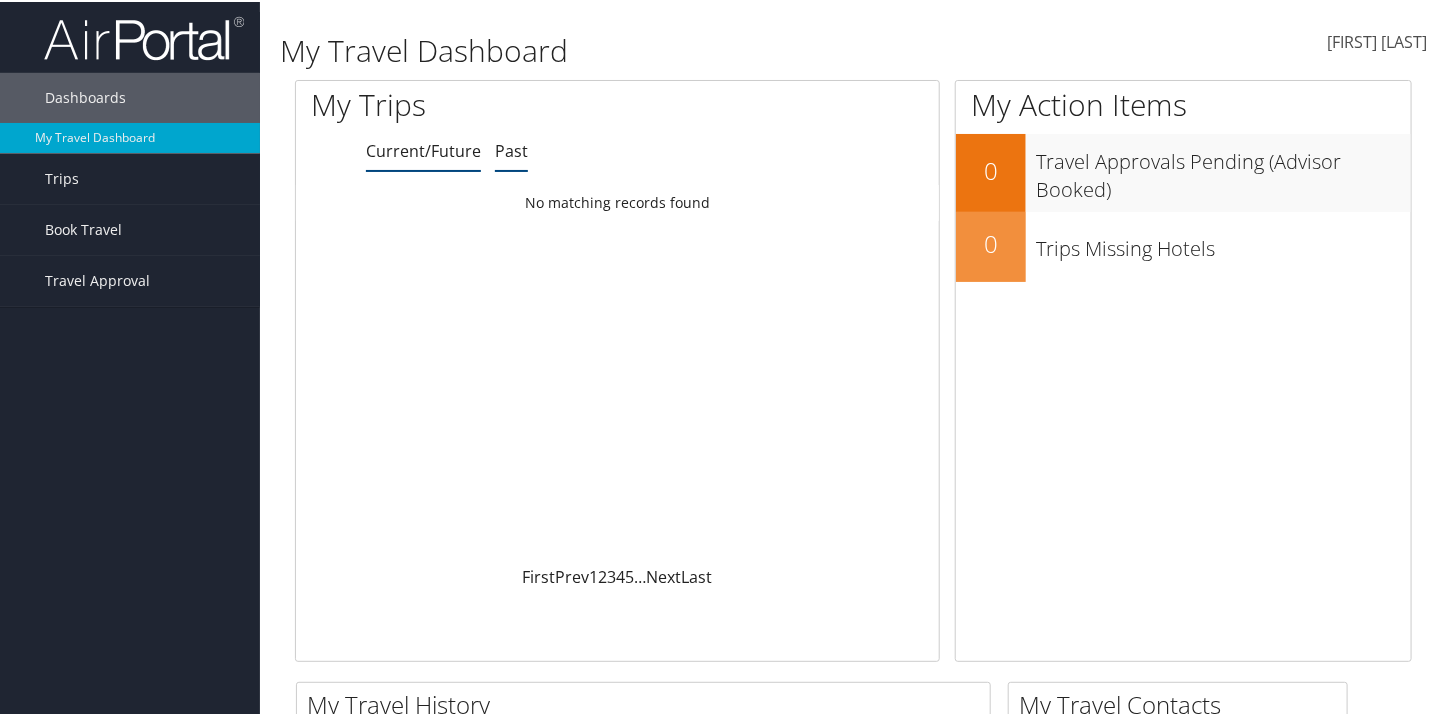 click on "Past" at bounding box center [423, 149] 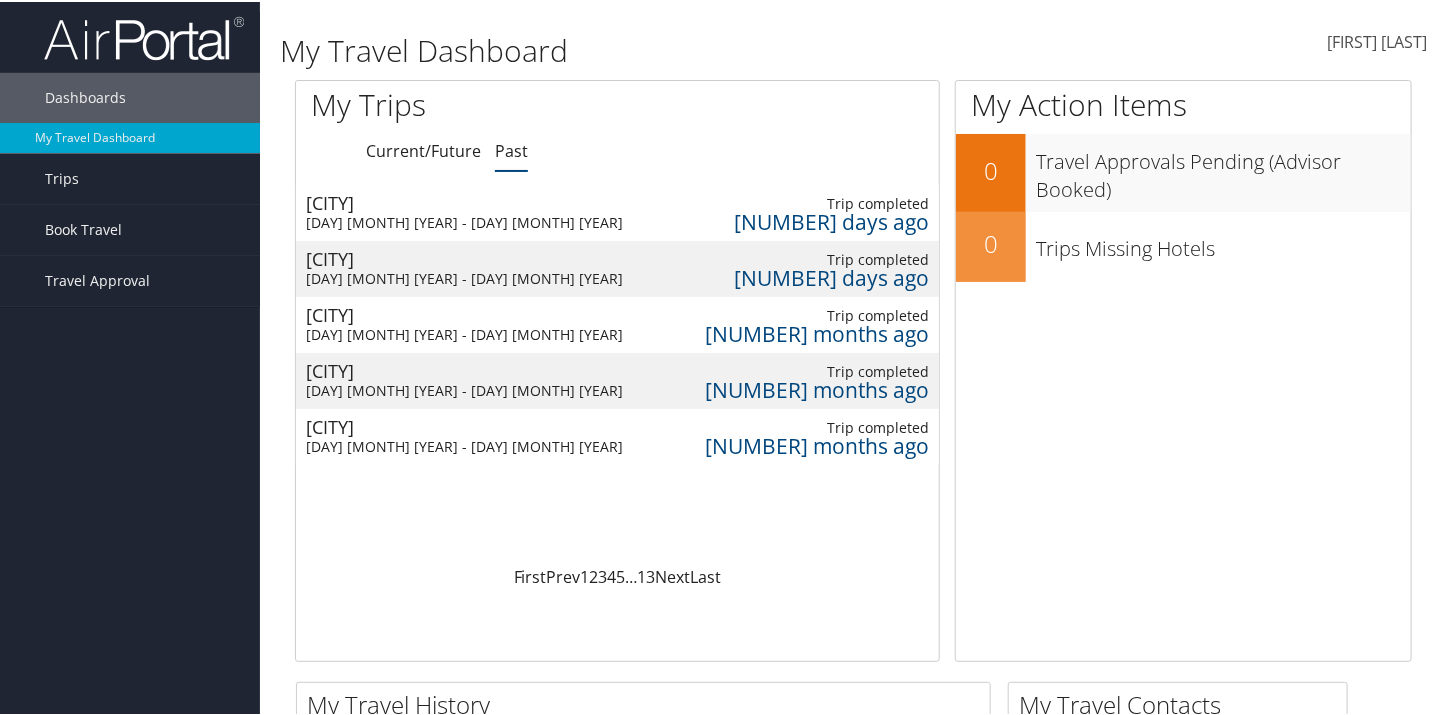 click on "Salt Lake City" at bounding box center (464, 257) 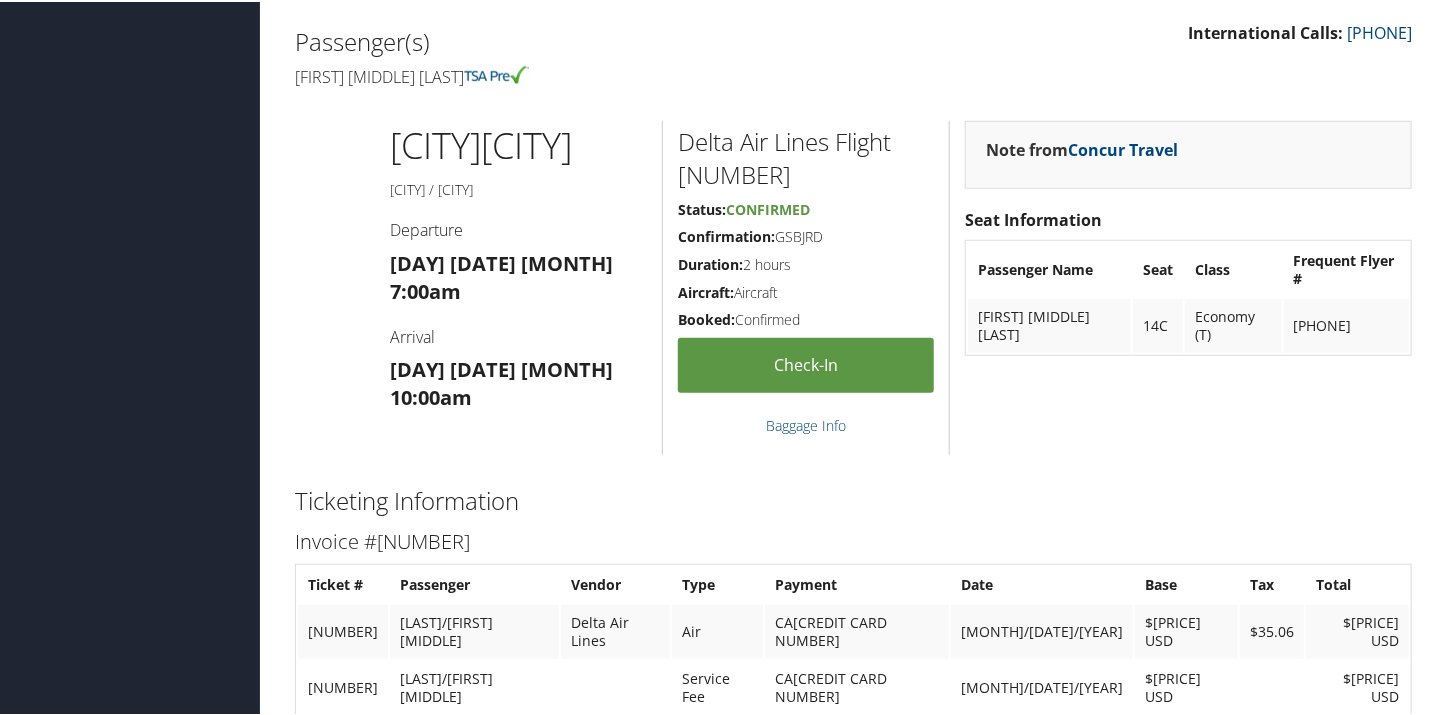 scroll, scrollTop: 550, scrollLeft: 0, axis: vertical 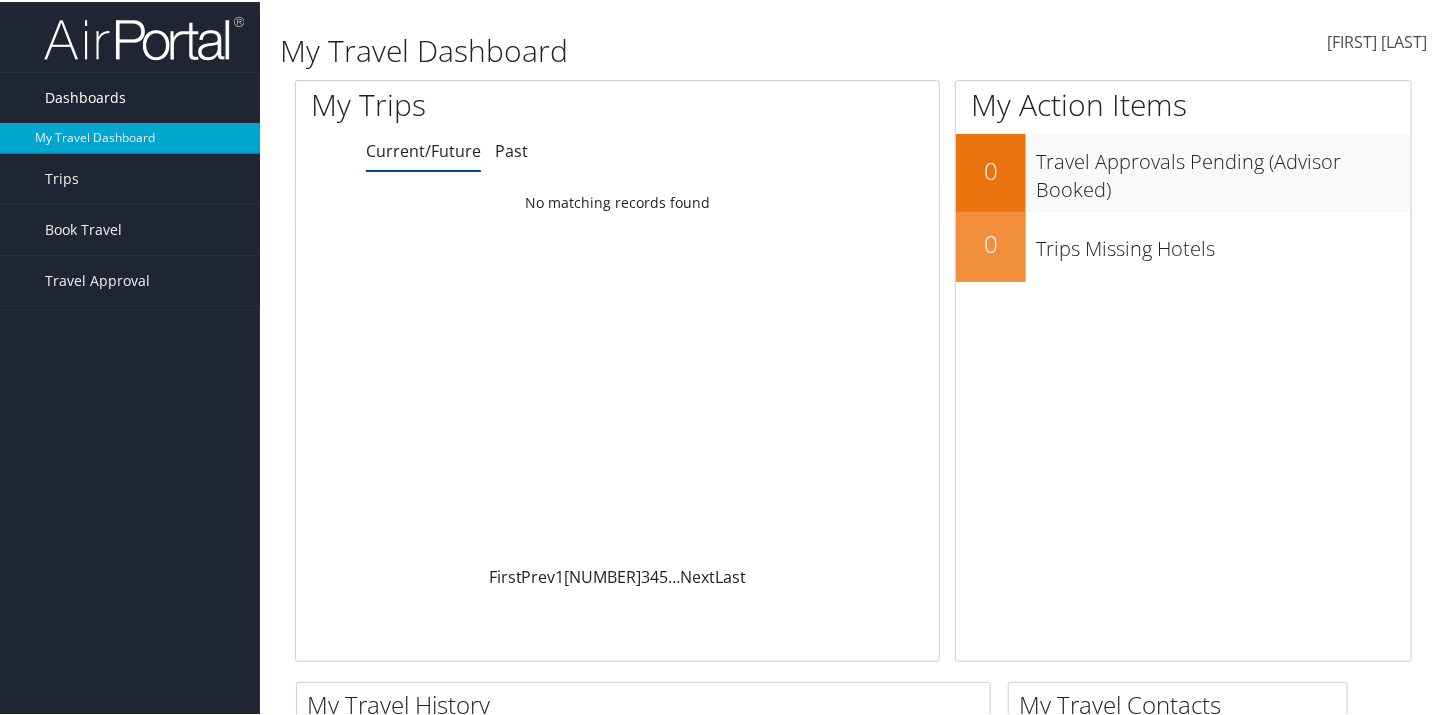 click on "Dashboards" at bounding box center (85, 96) 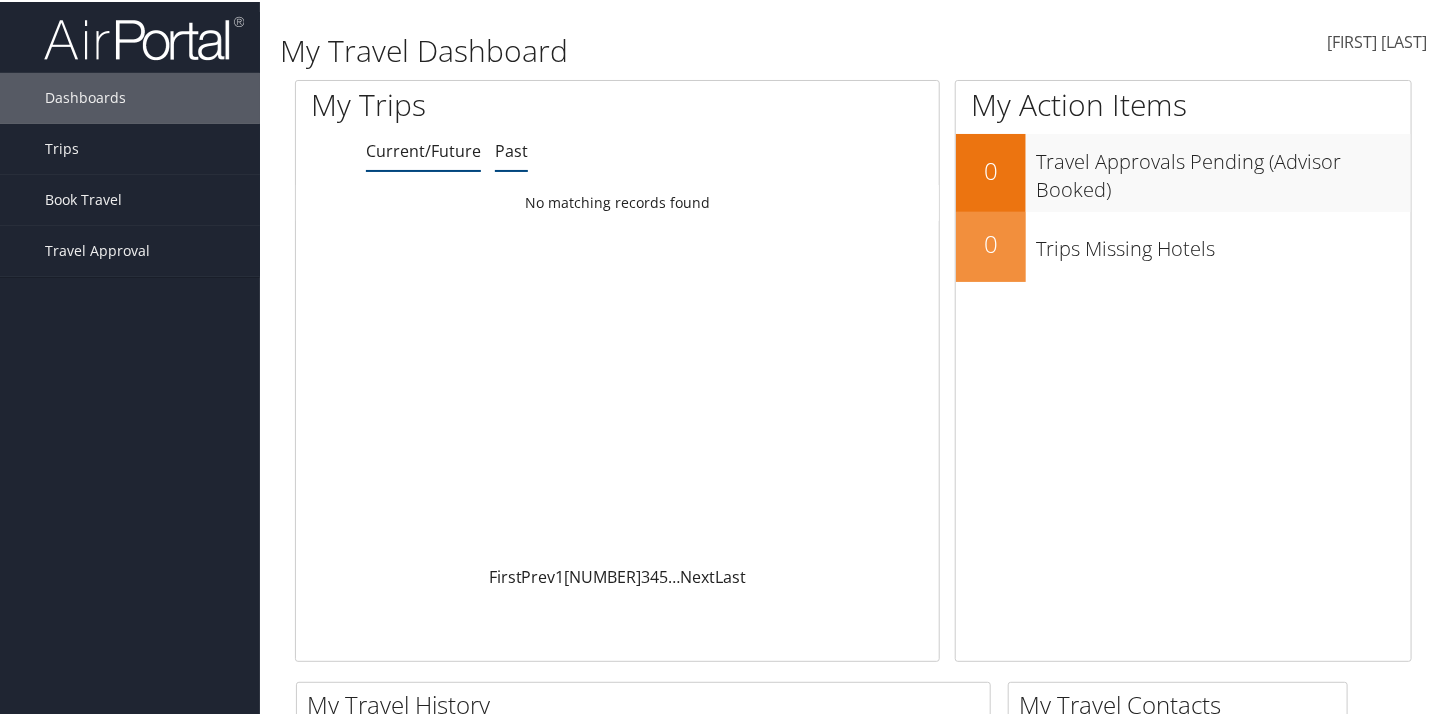 click on "Past" at bounding box center (423, 149) 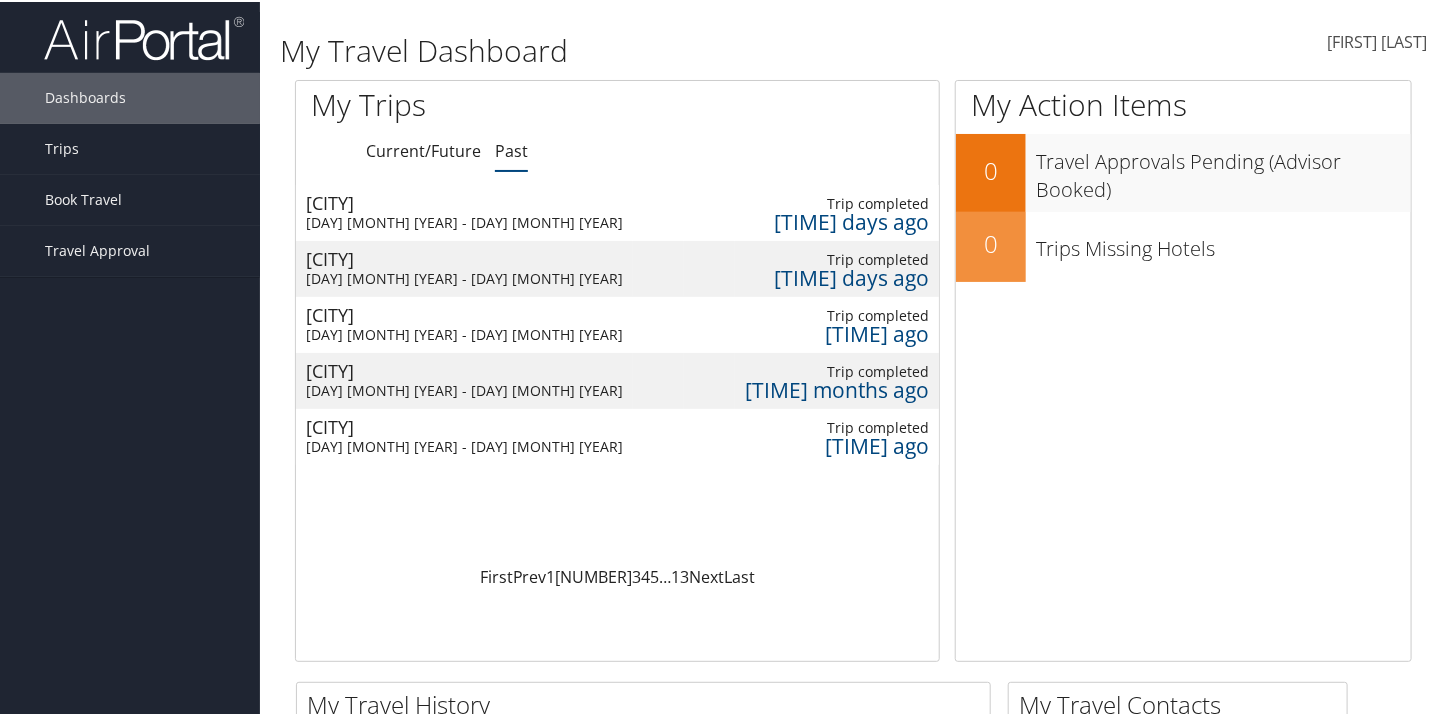 click on "[CITY]" at bounding box center [464, 201] 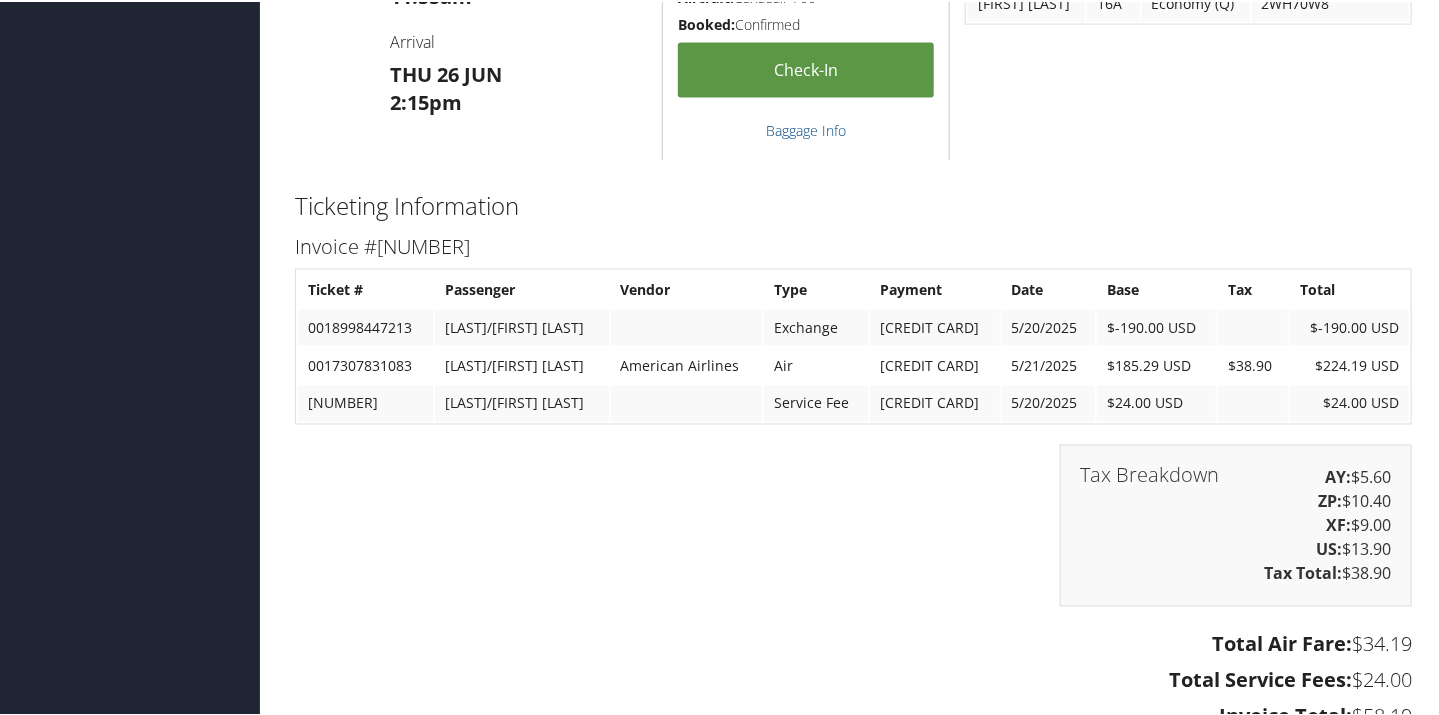 scroll, scrollTop: 1299, scrollLeft: 0, axis: vertical 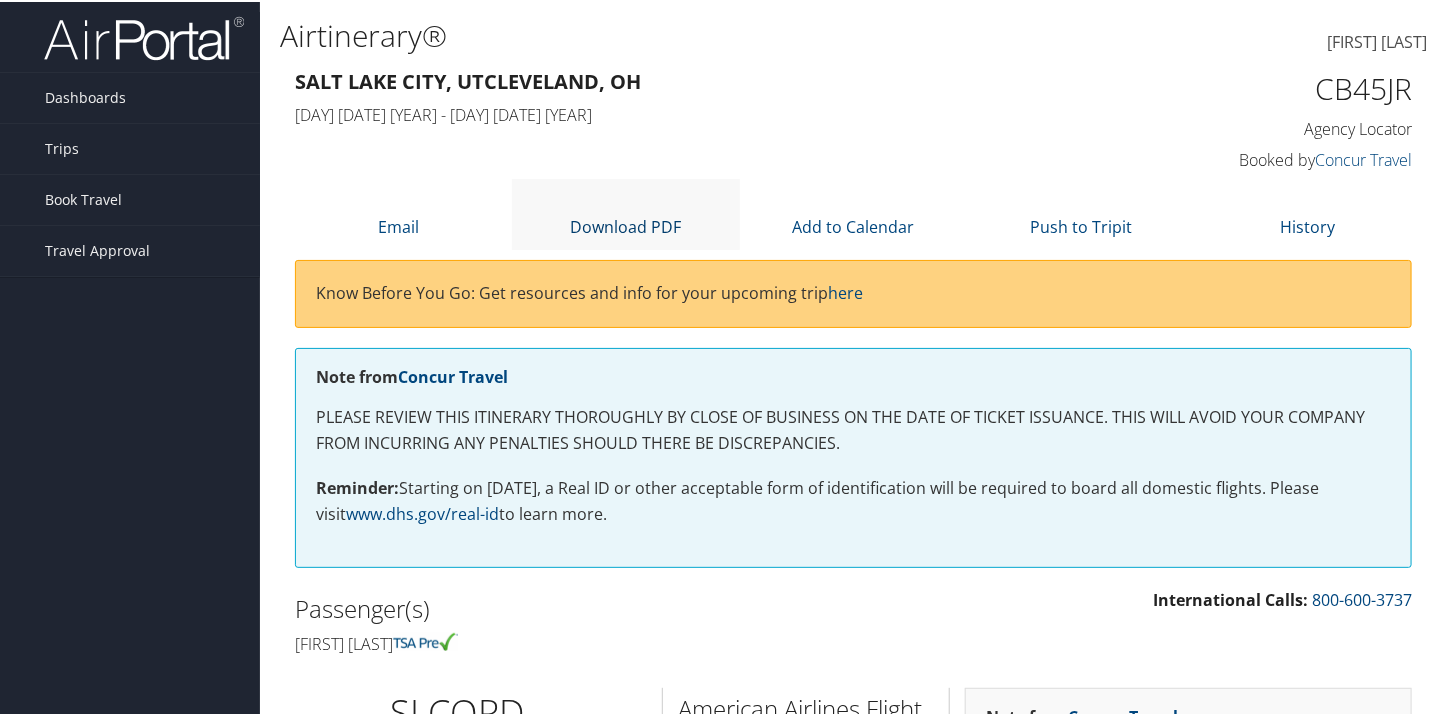 click at bounding box center [626, 199] 